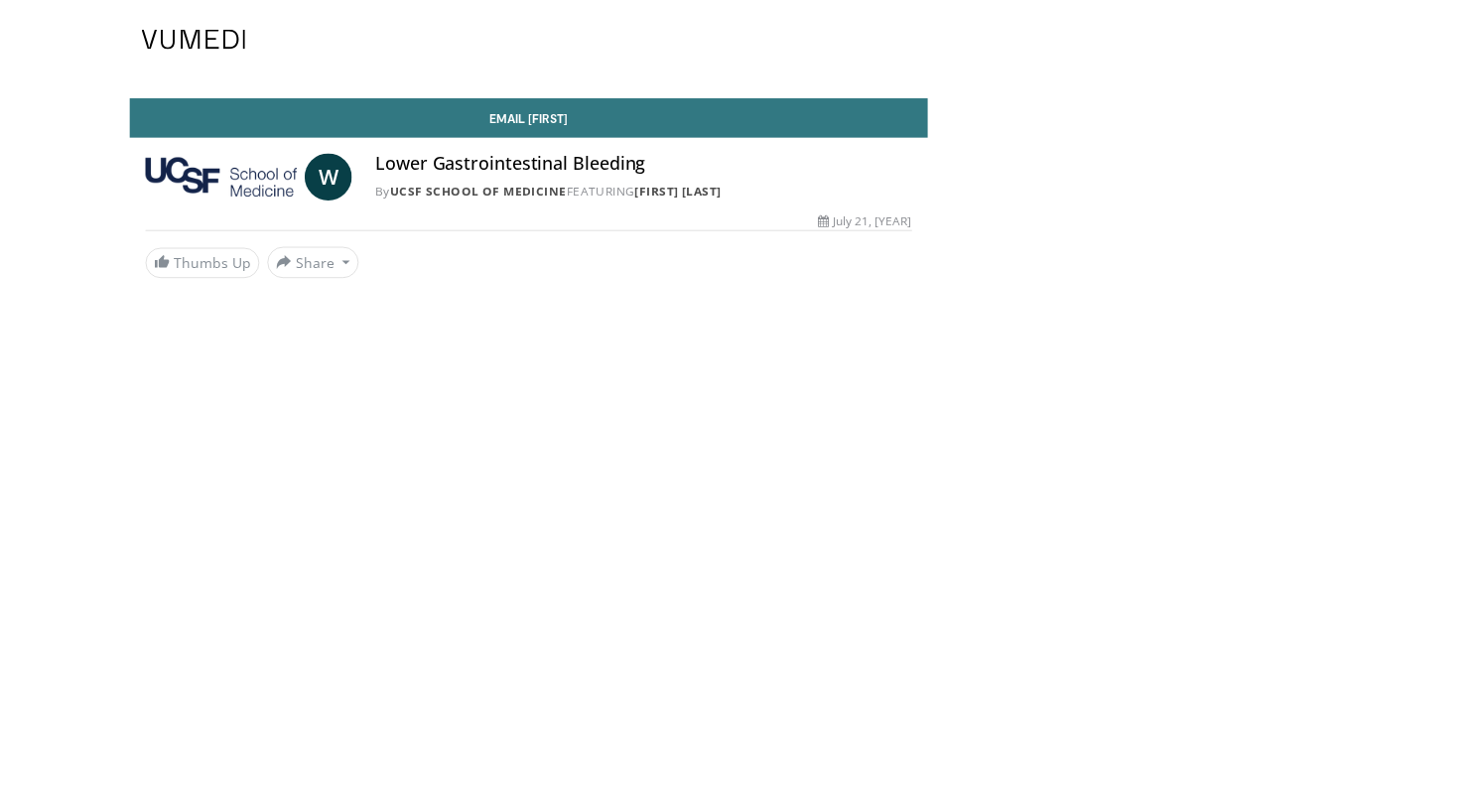 scroll, scrollTop: 0, scrollLeft: 0, axis: both 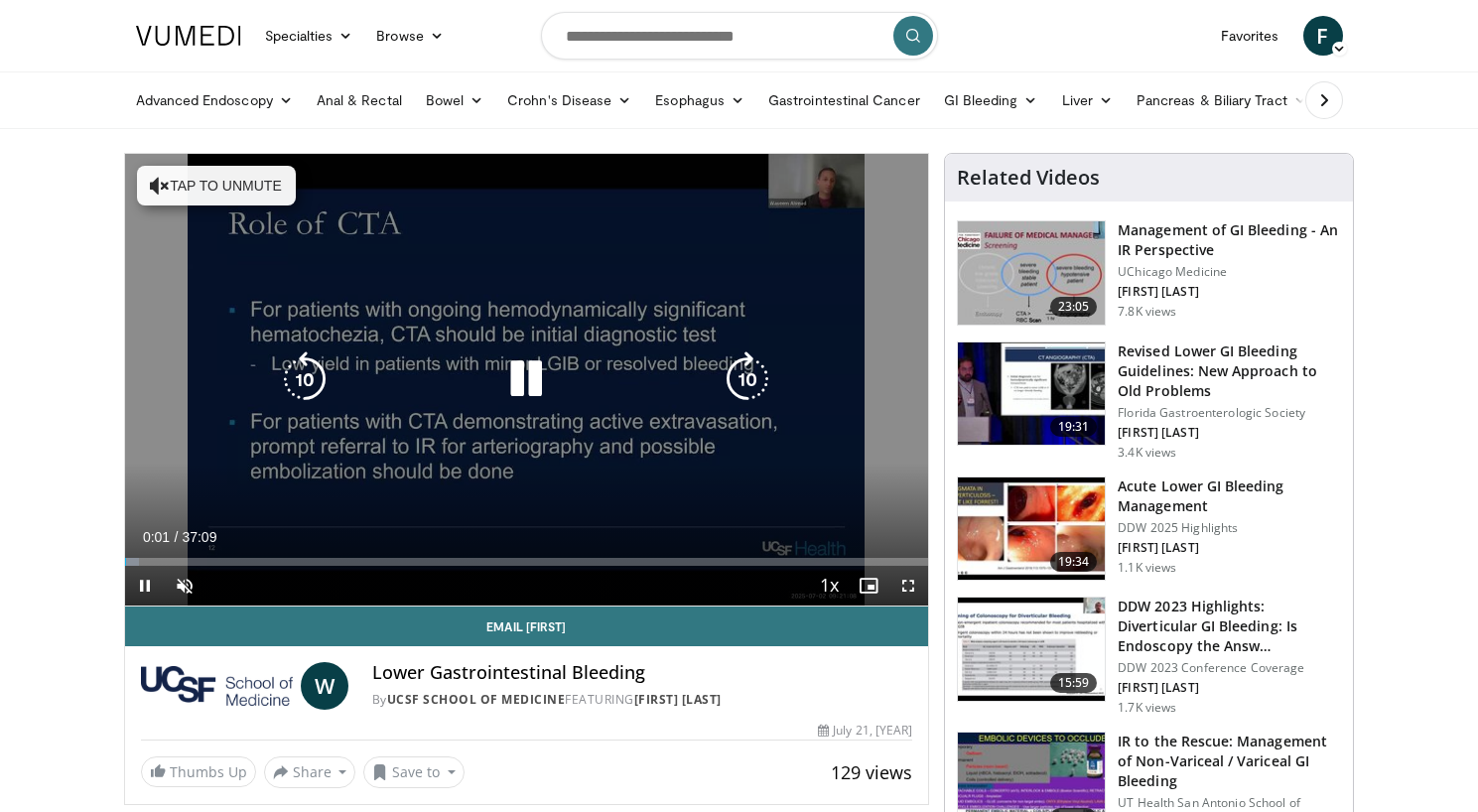 click on "Tap to unmute" at bounding box center (216, 186) 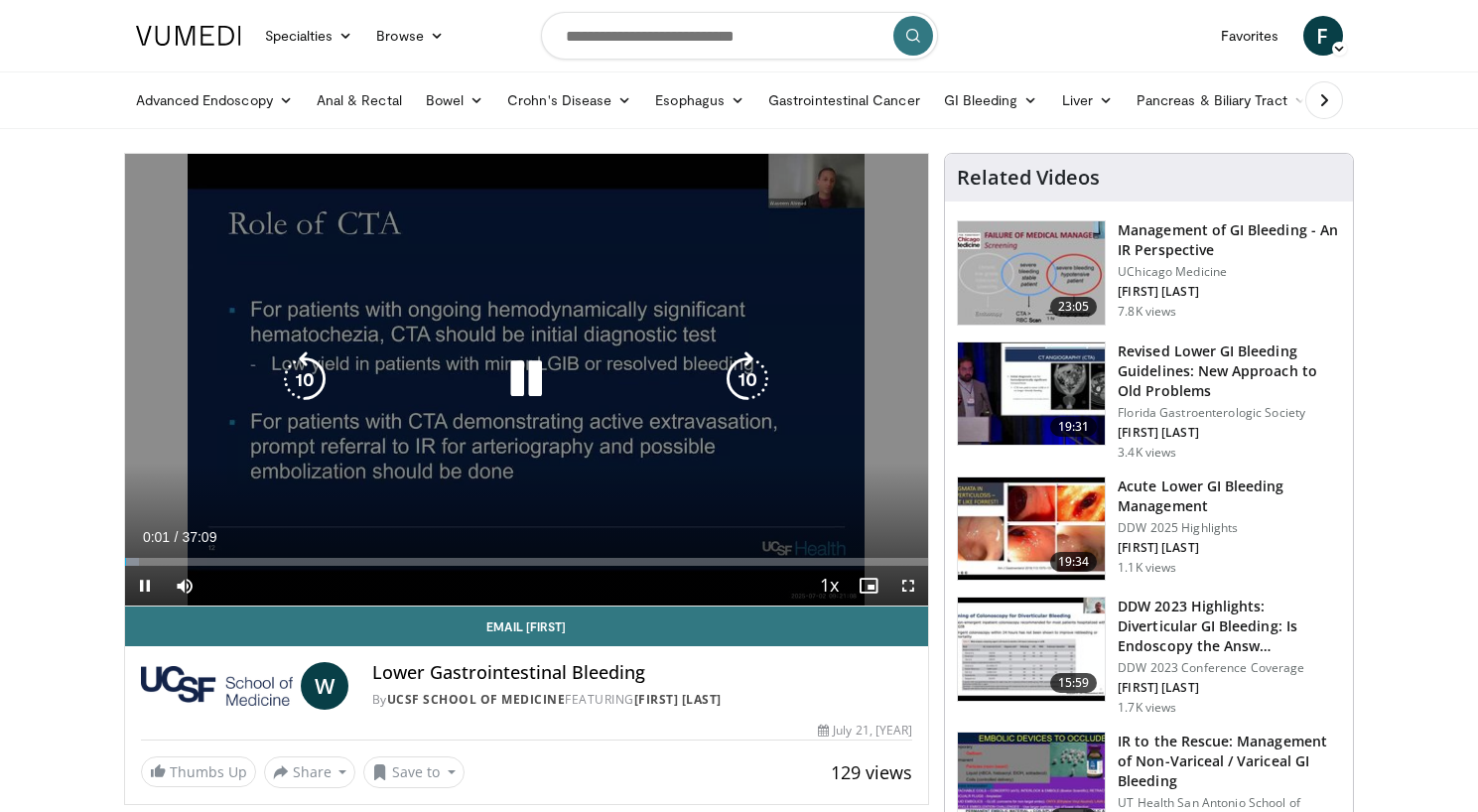 scroll, scrollTop: 7, scrollLeft: 0, axis: vertical 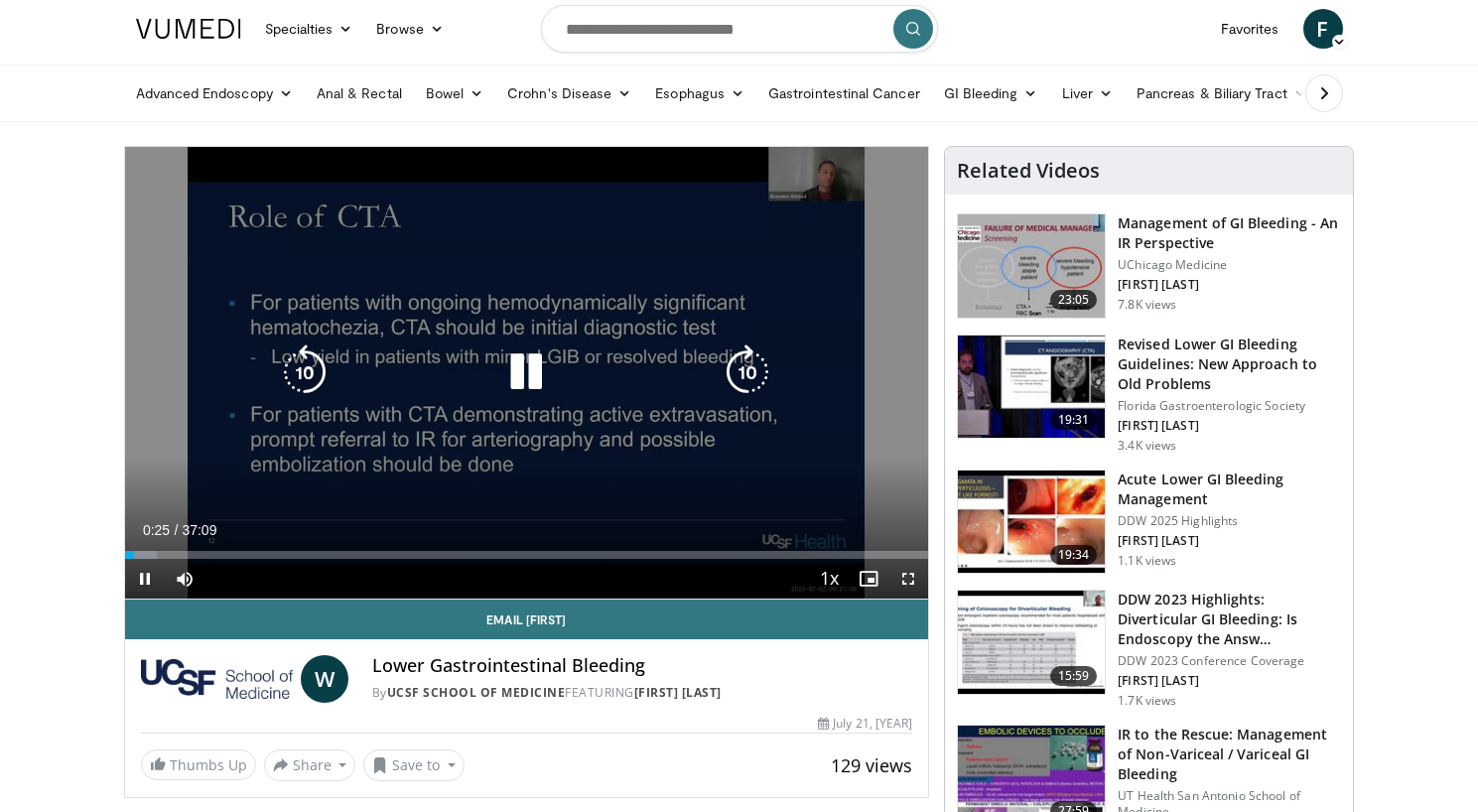 click at bounding box center (526, 372) 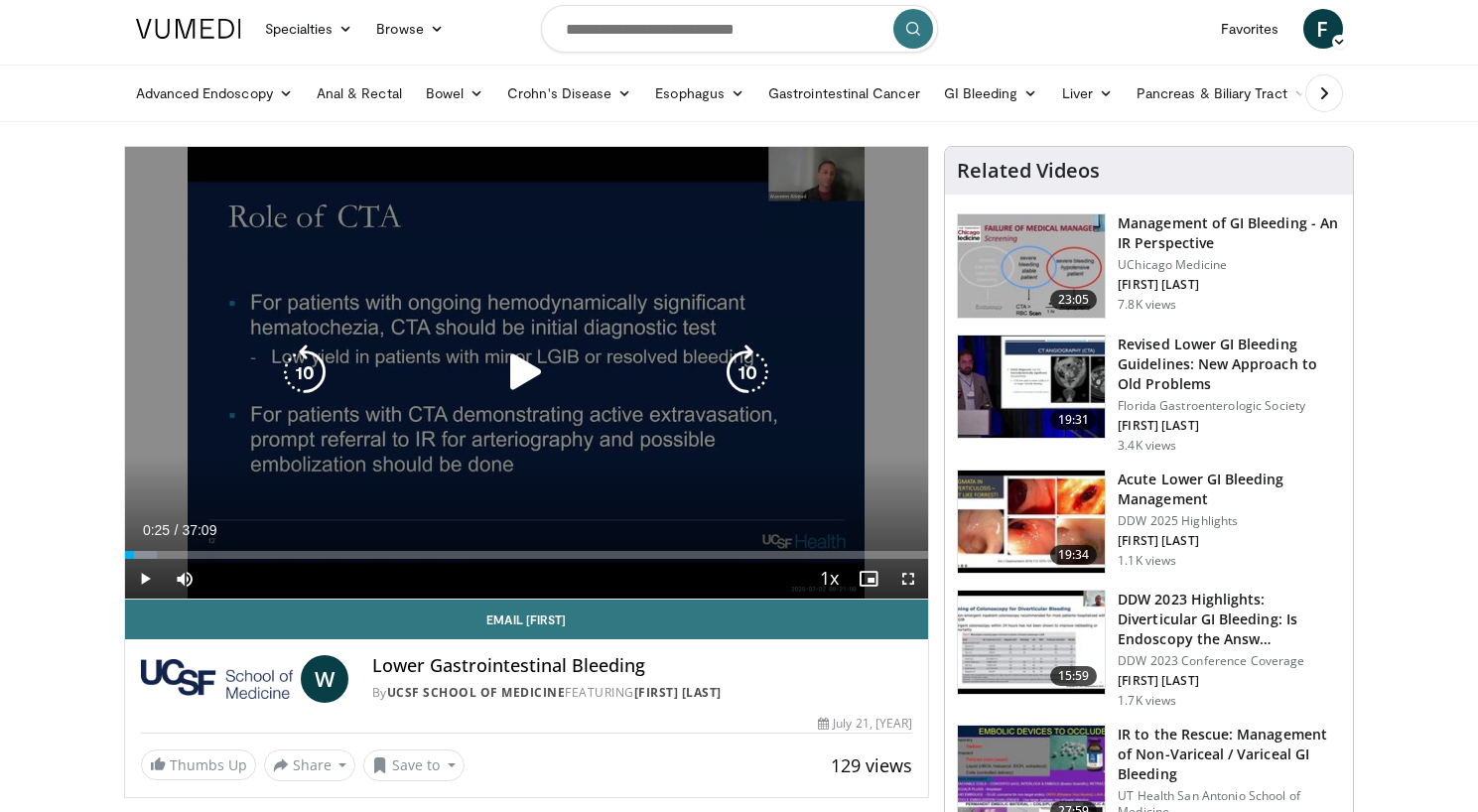 click at bounding box center (526, 372) 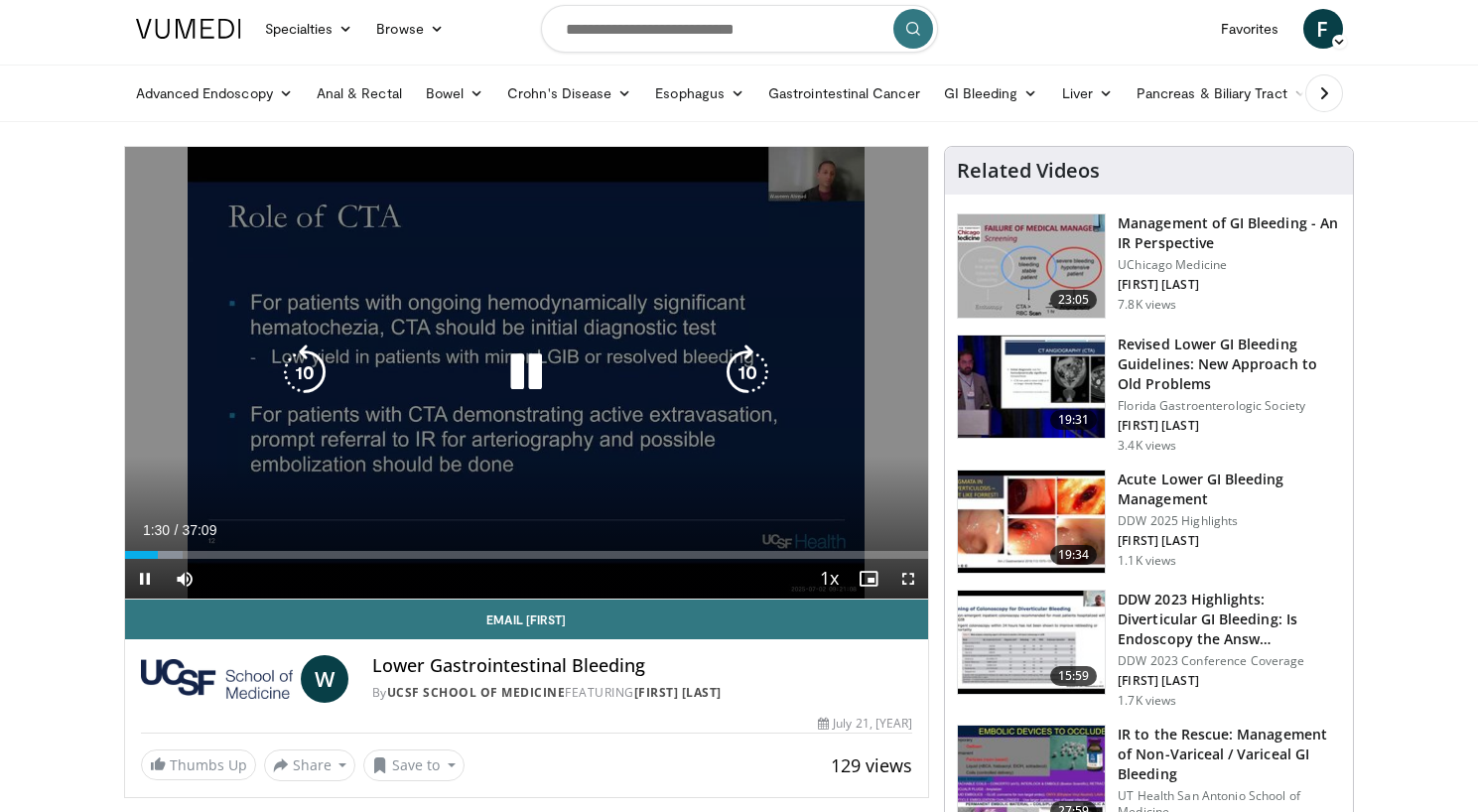 click at bounding box center (526, 372) 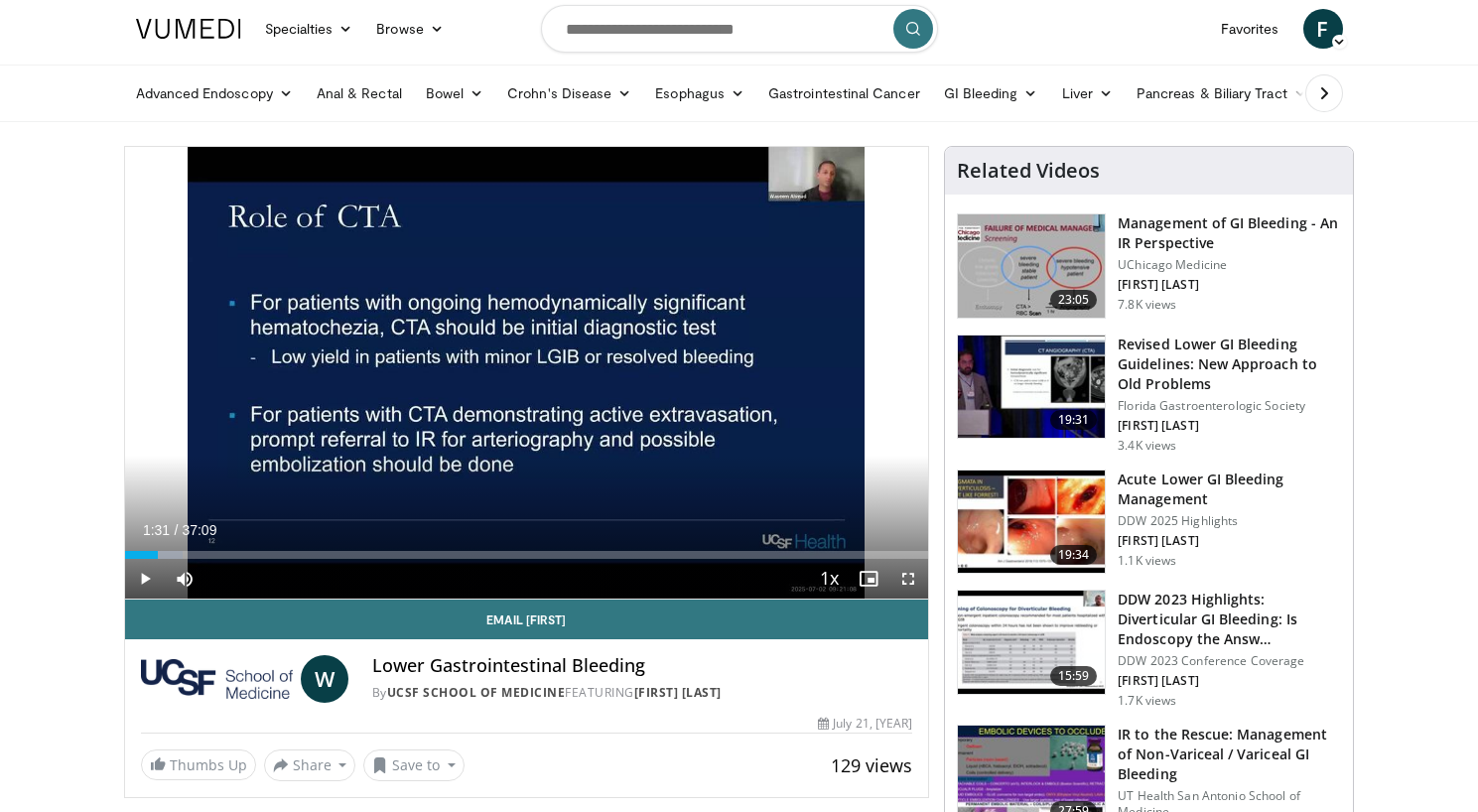click on "129 views
July 21, [YEAR]" at bounding box center (527, 724) 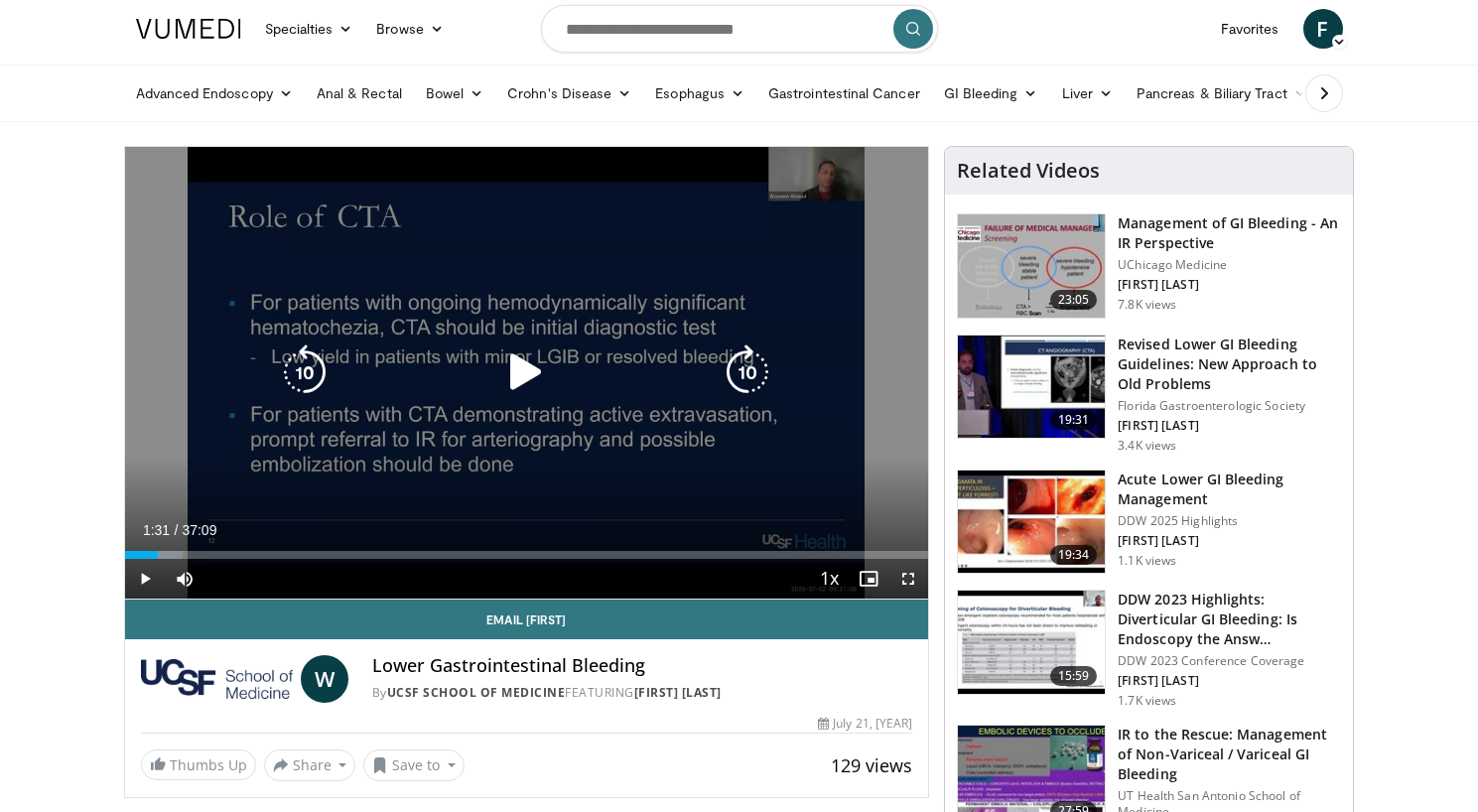 click at bounding box center (526, 372) 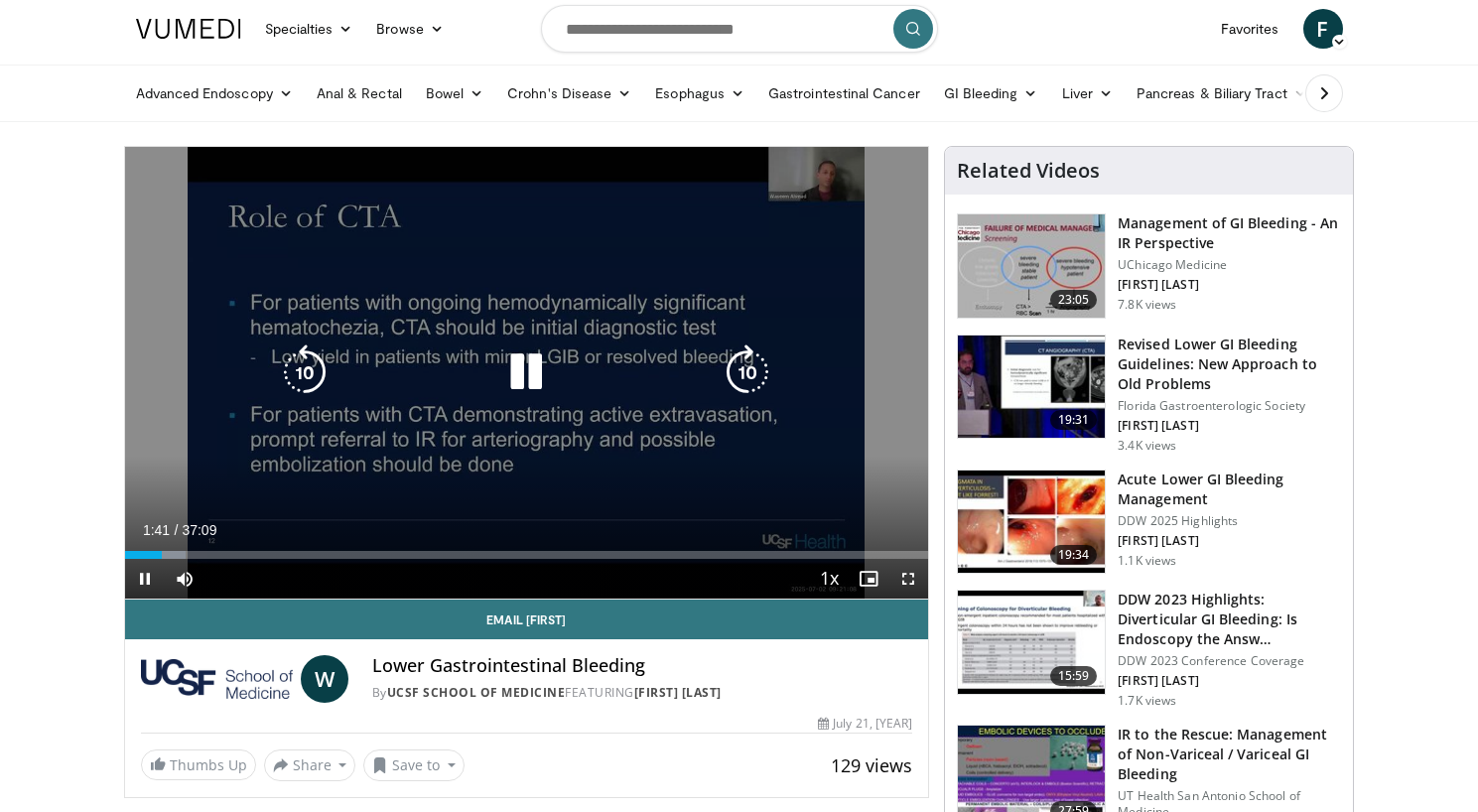 click at bounding box center (526, 372) 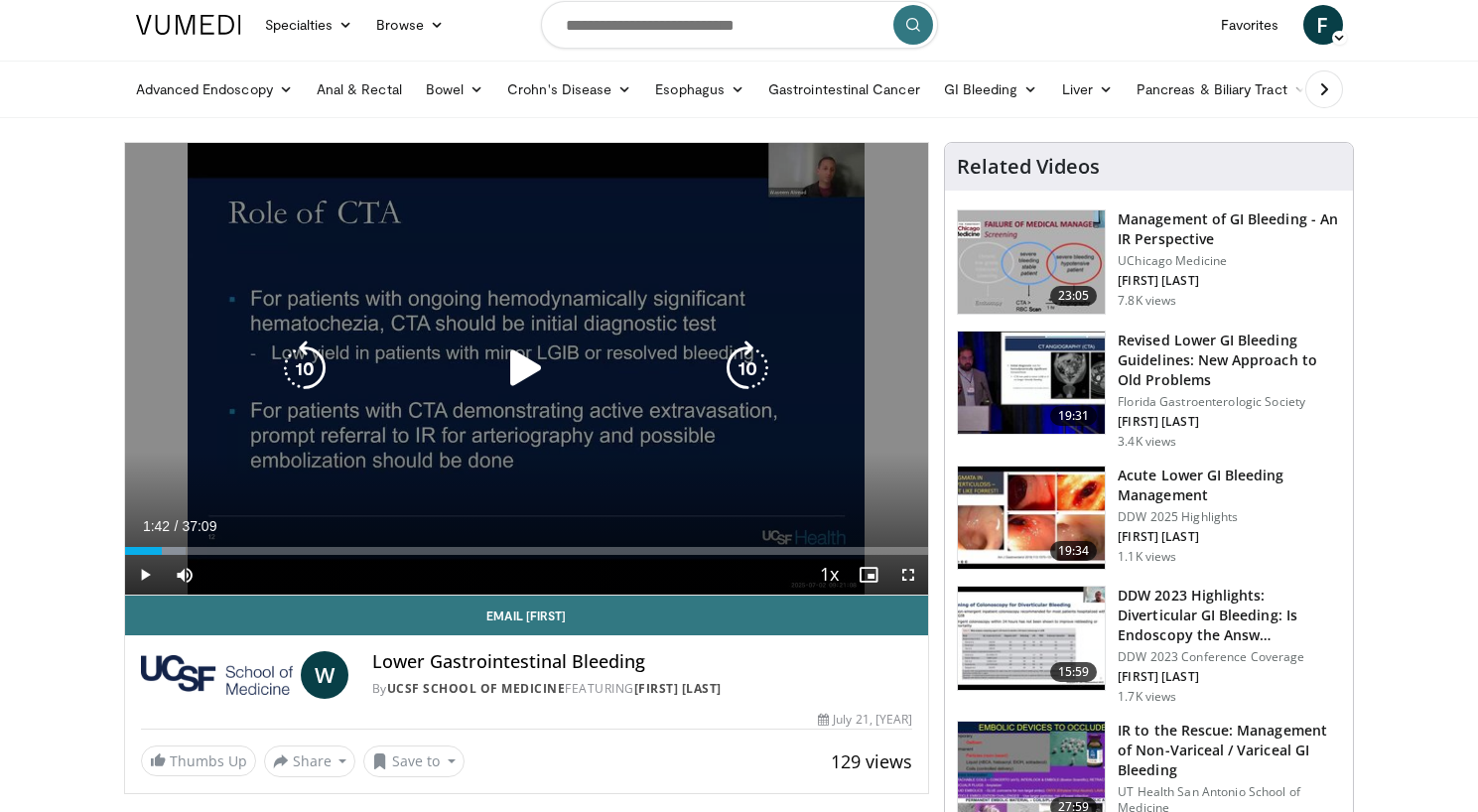 scroll, scrollTop: 13, scrollLeft: 0, axis: vertical 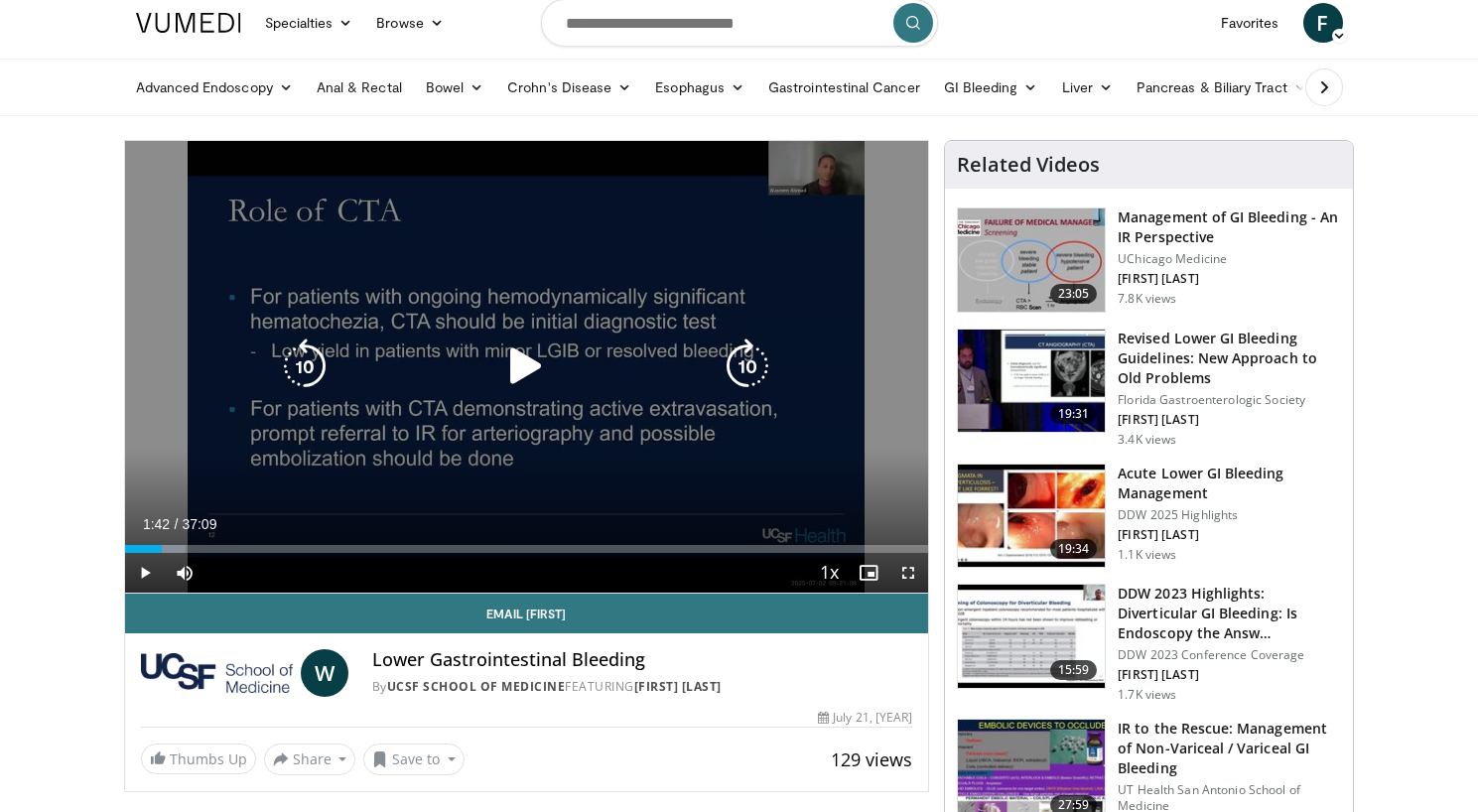 click at bounding box center (526, 366) 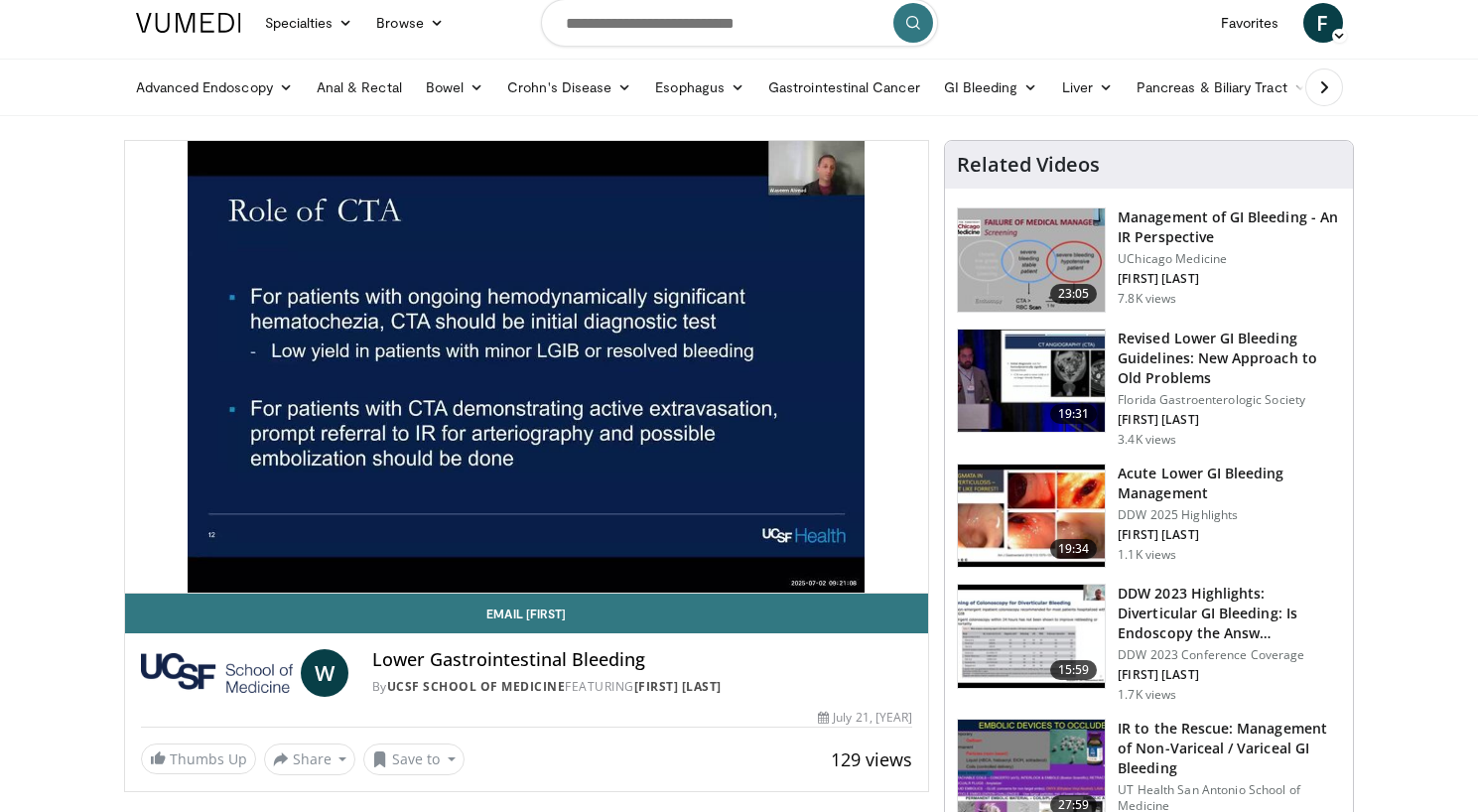 click on "10 seconds
Tap to unmute" at bounding box center [527, 366] 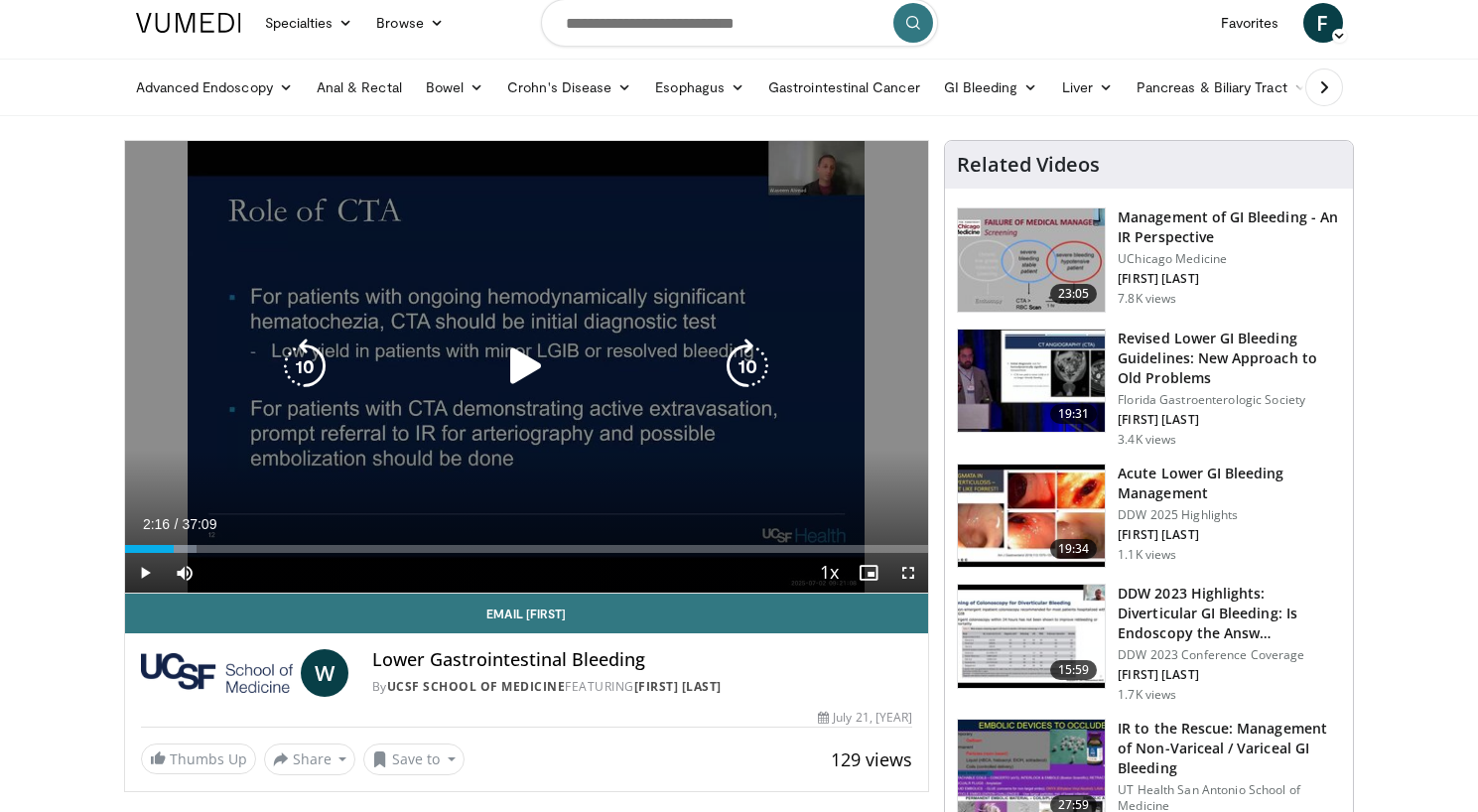 click at bounding box center [526, 366] 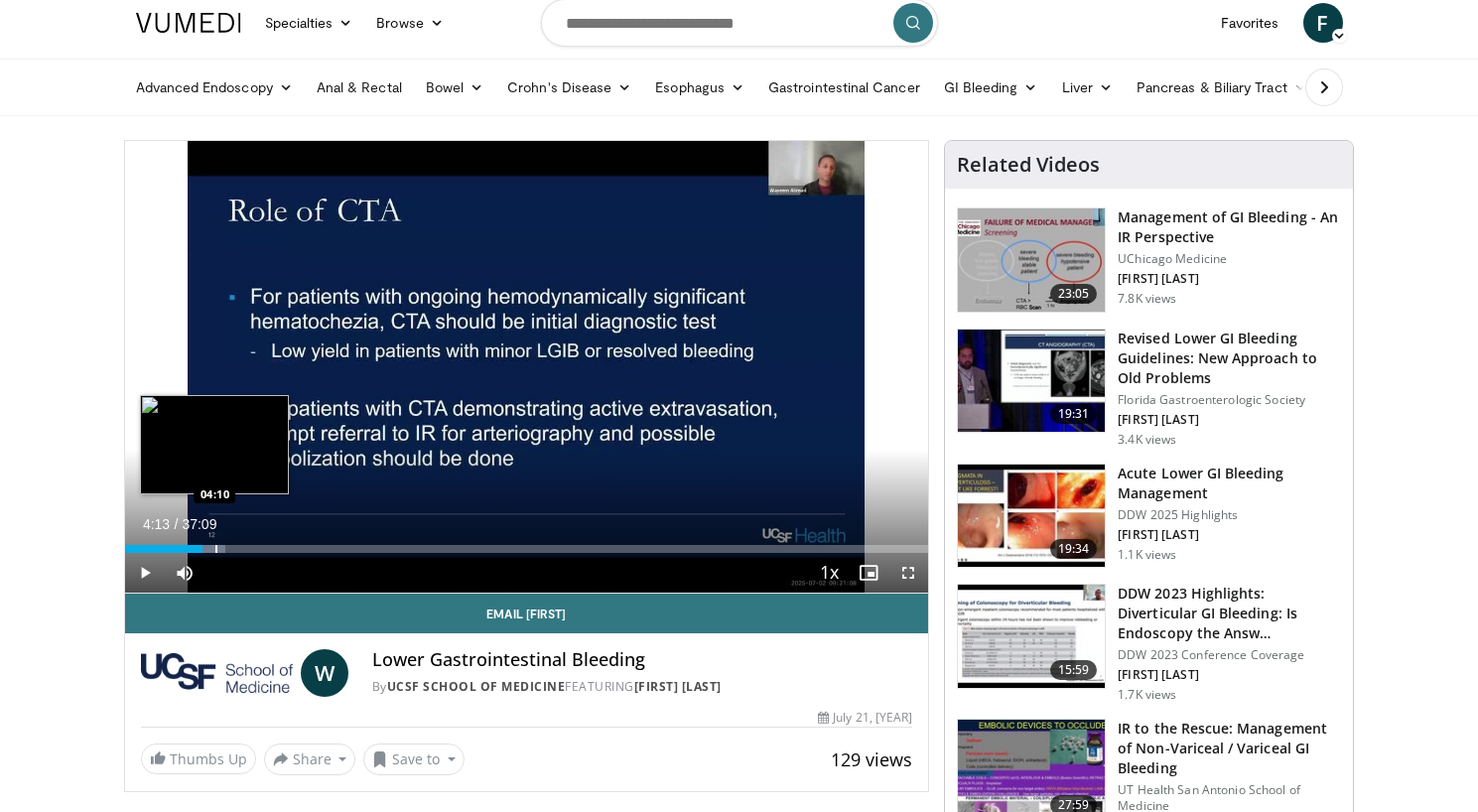 click at bounding box center (216, 549) 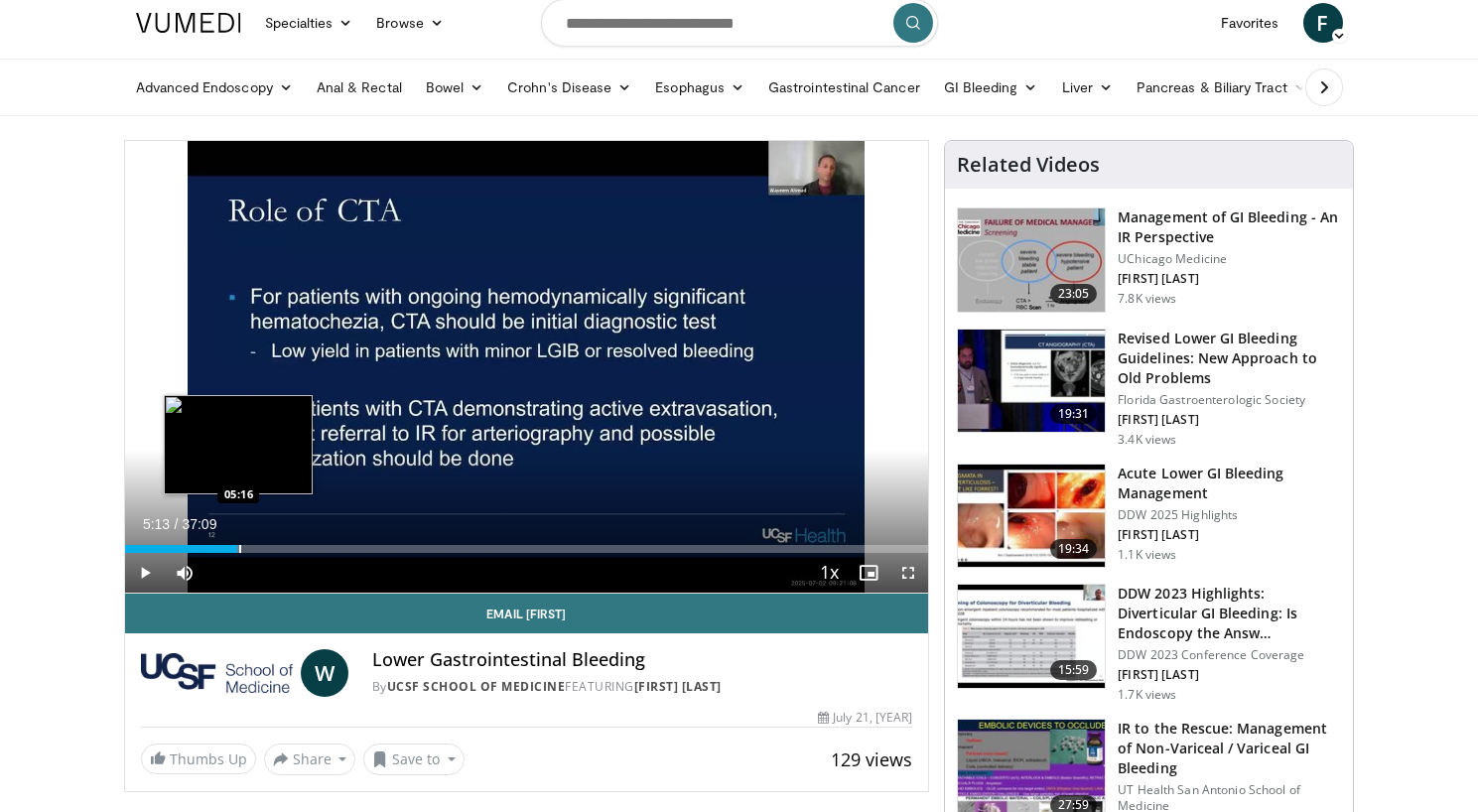 click at bounding box center [240, 549] 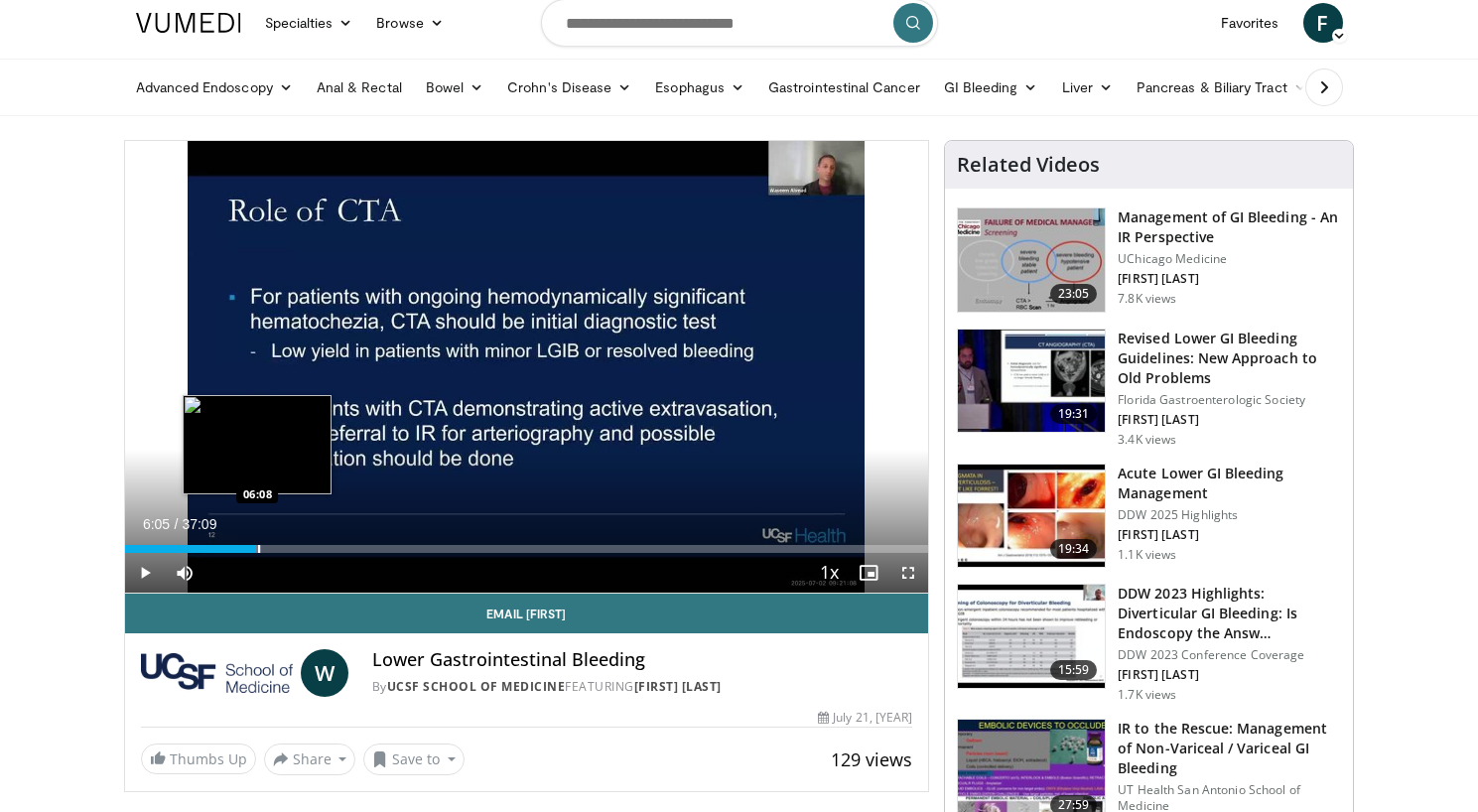 click at bounding box center [259, 549] 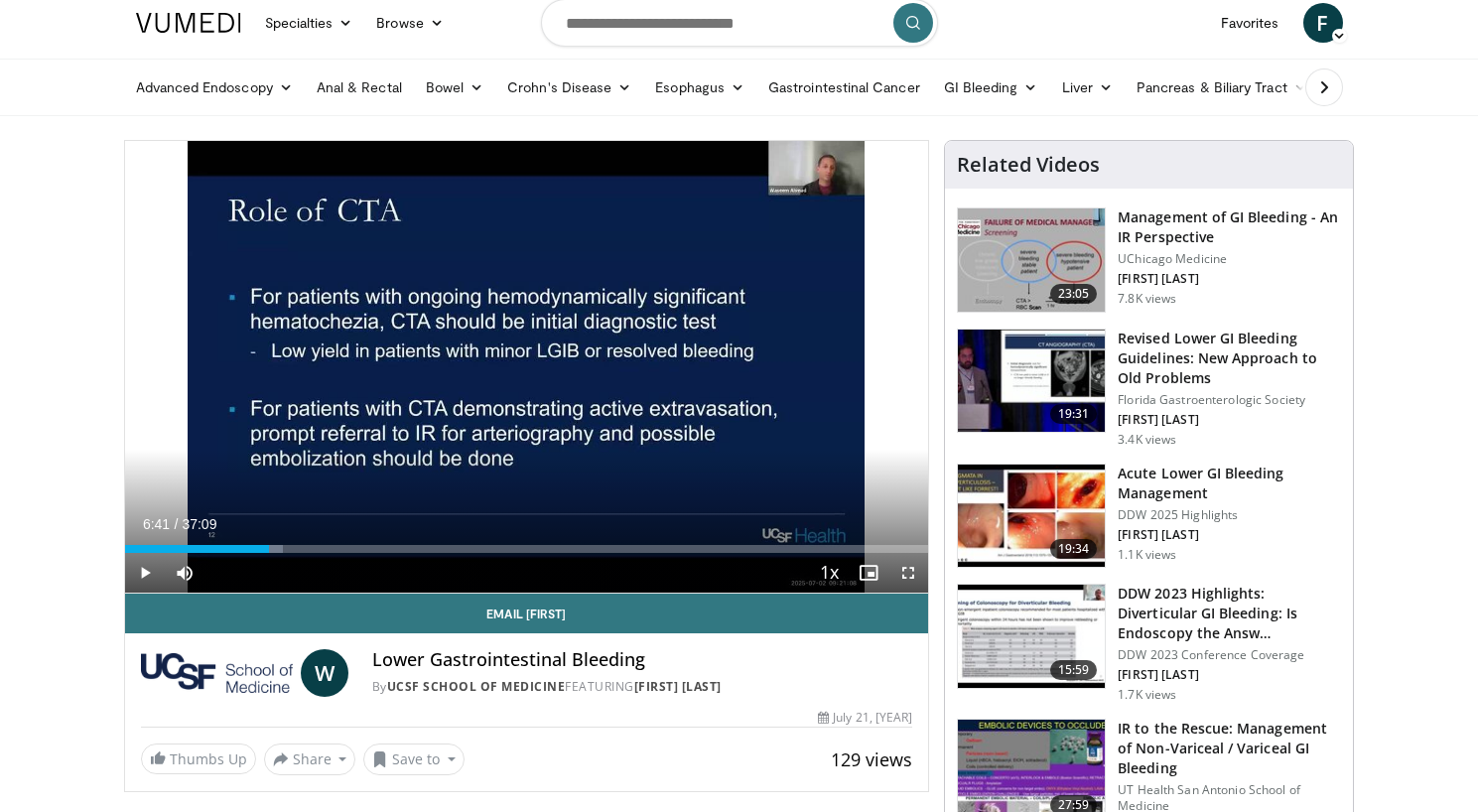 click at bounding box center [270, 549] 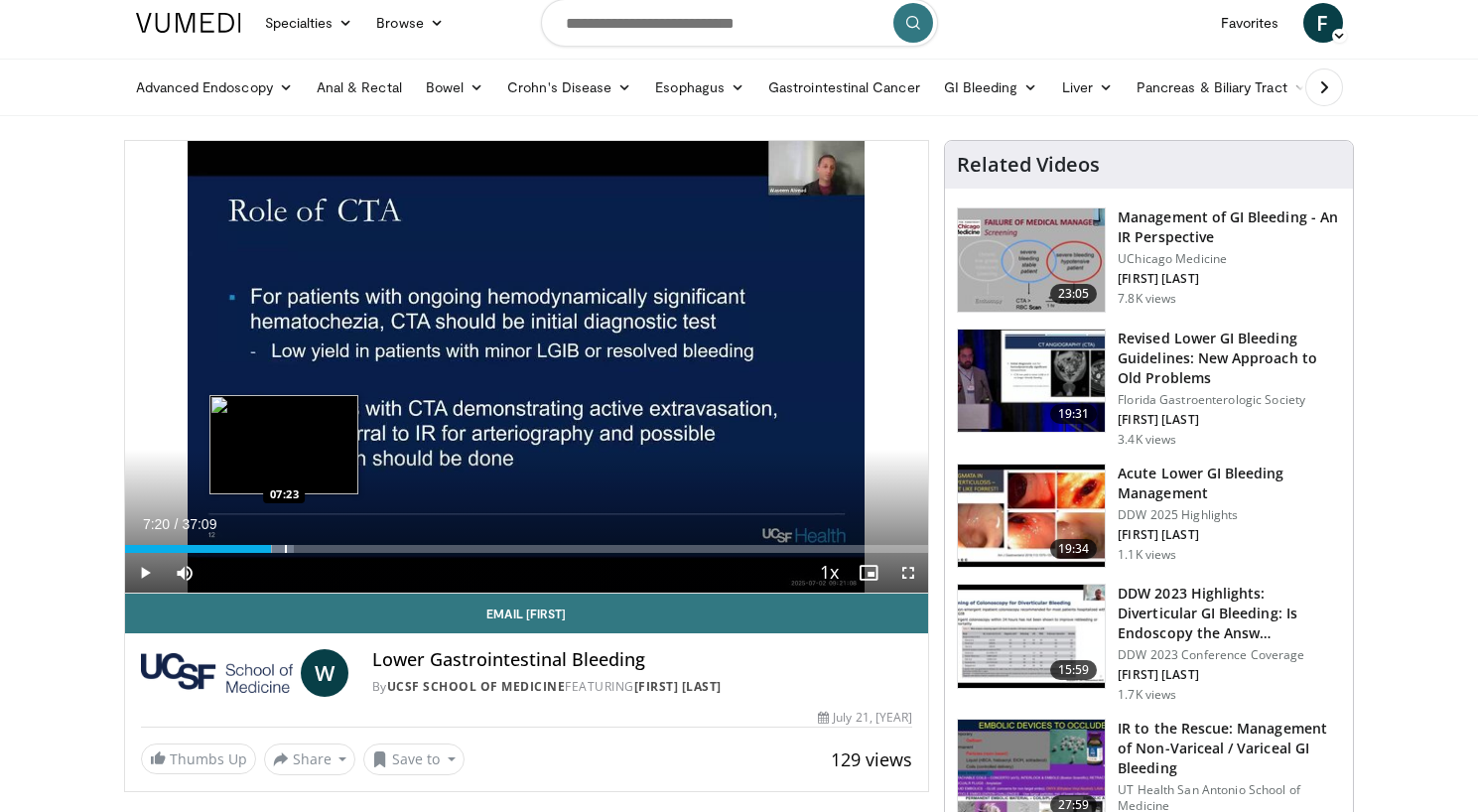 click at bounding box center (286, 549) 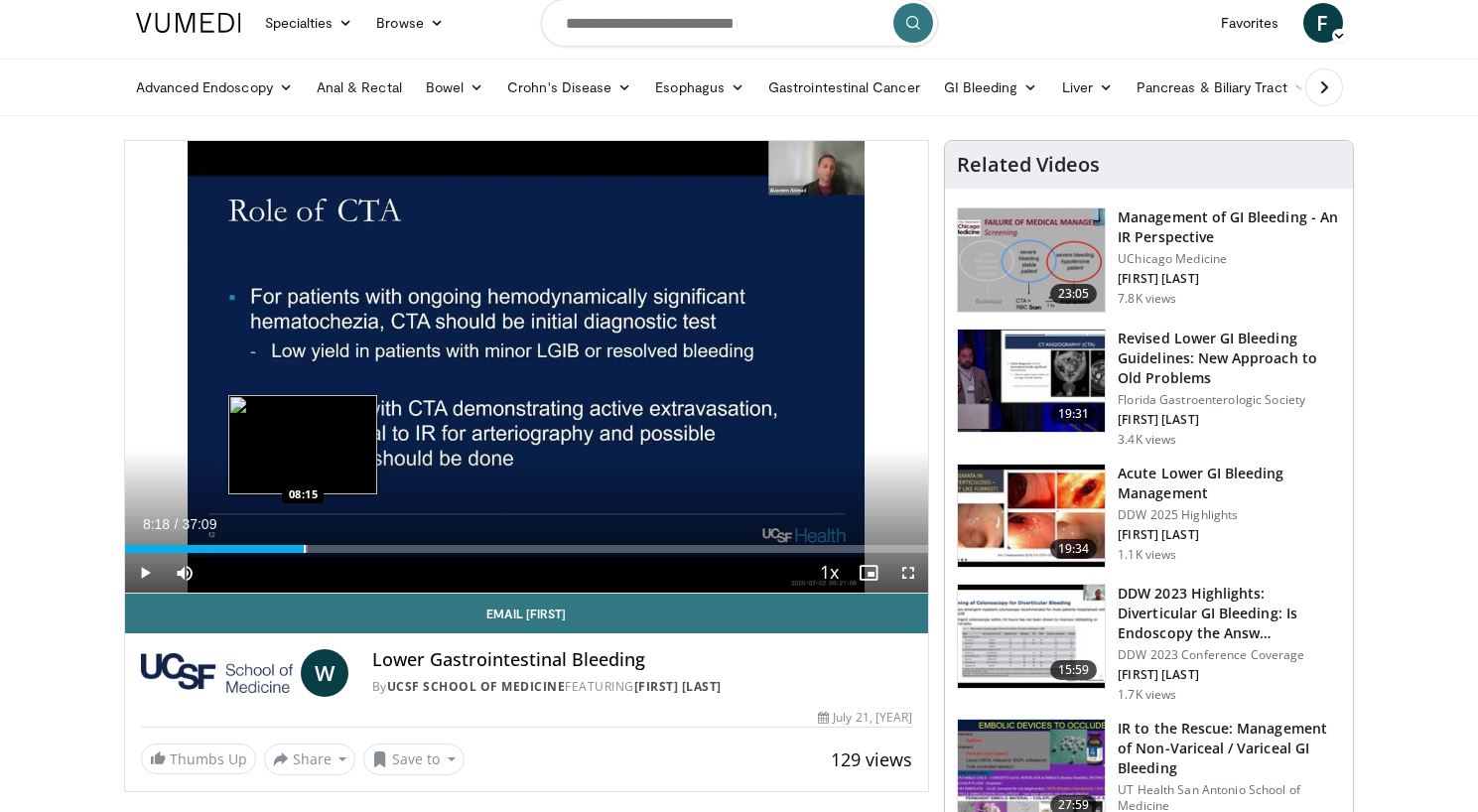 click at bounding box center [305, 549] 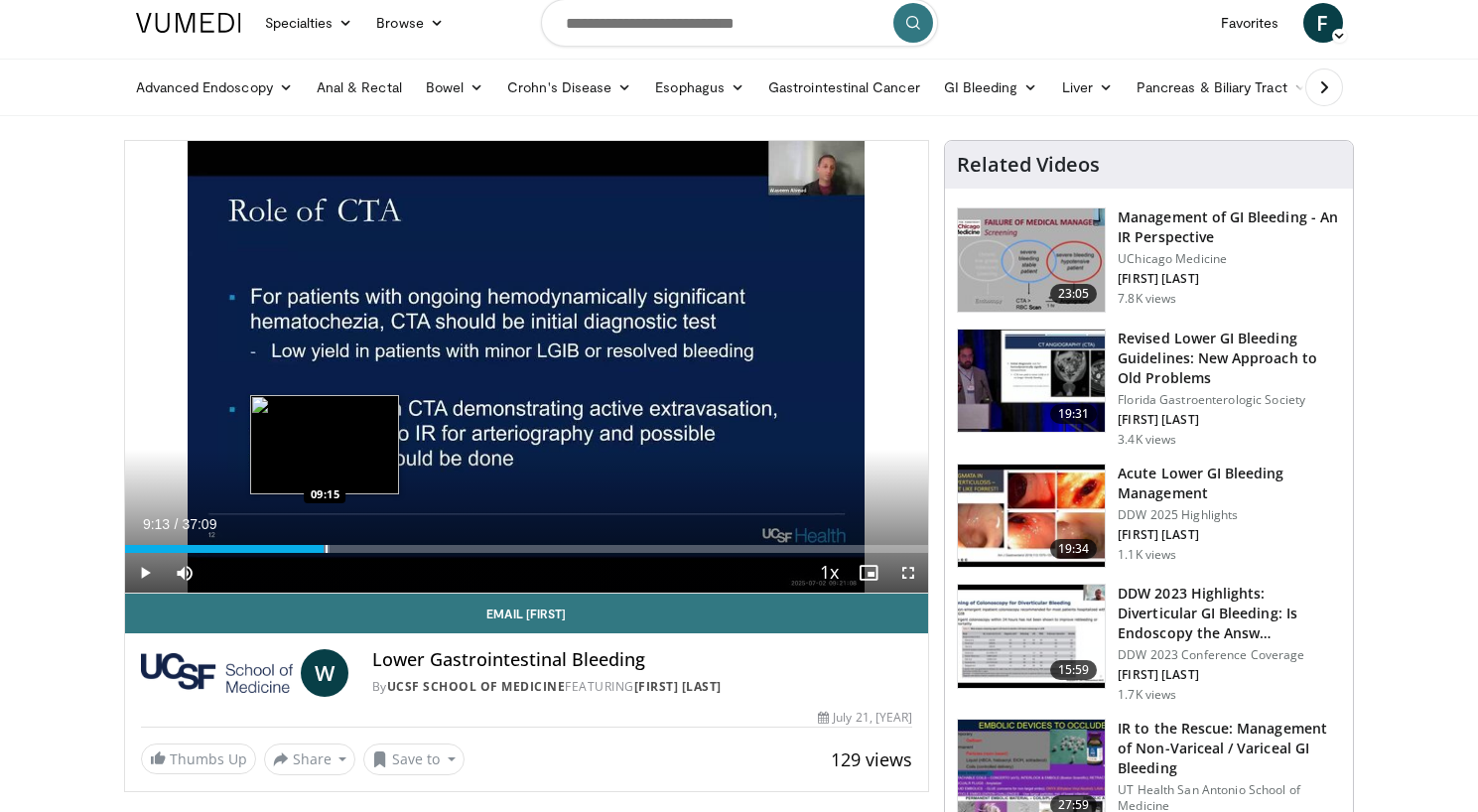 click at bounding box center [327, 549] 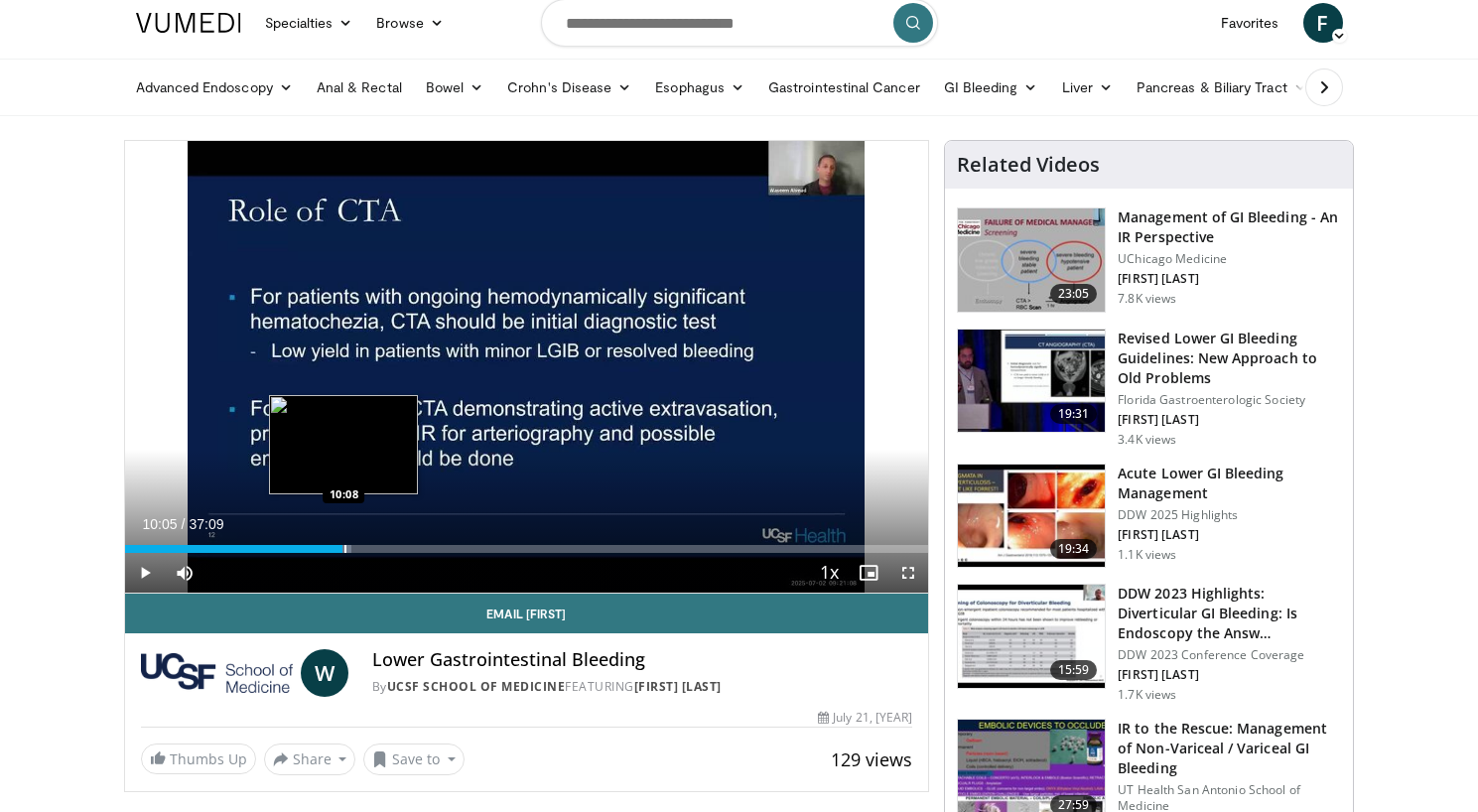 click at bounding box center (345, 549) 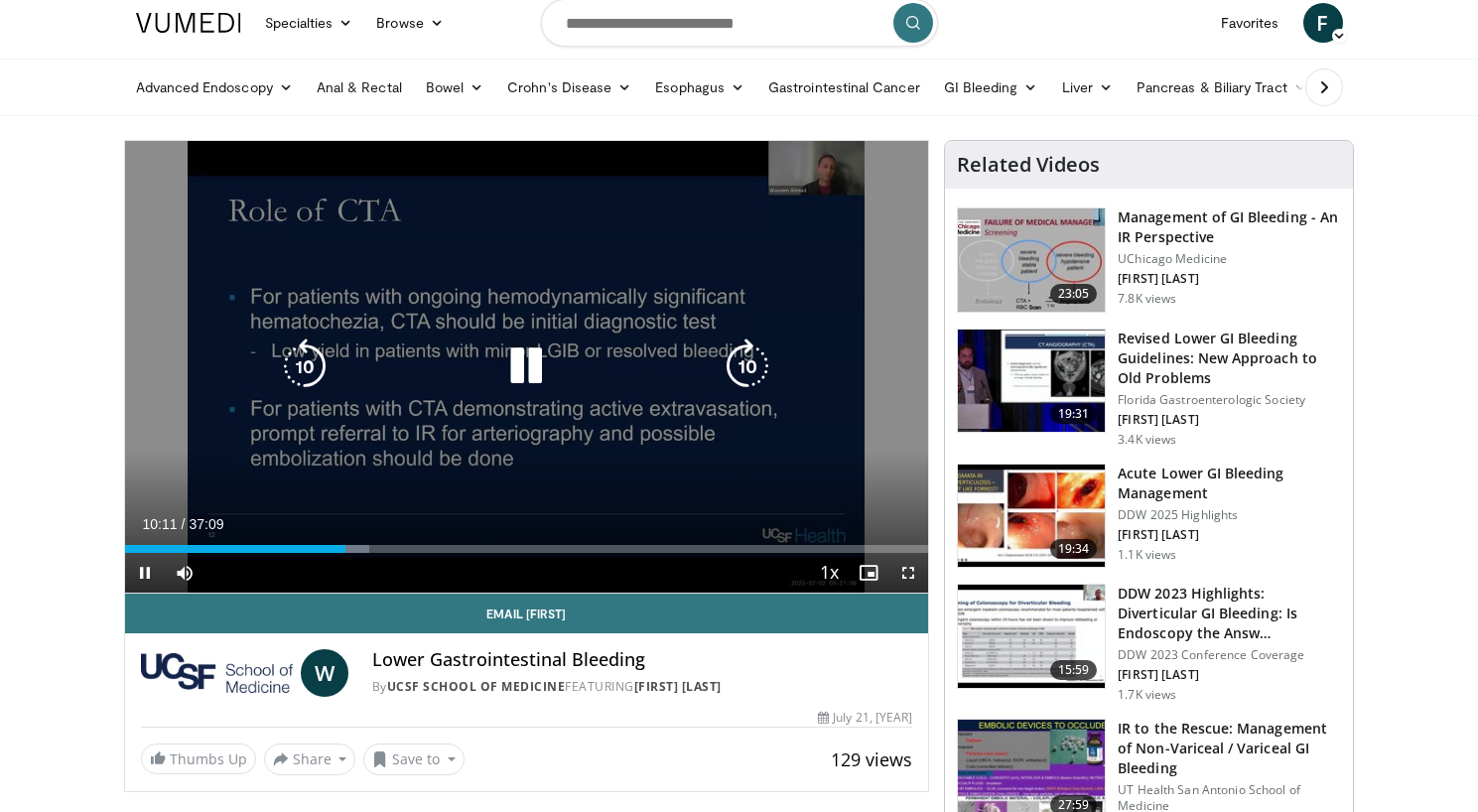 click at bounding box center [526, 366] 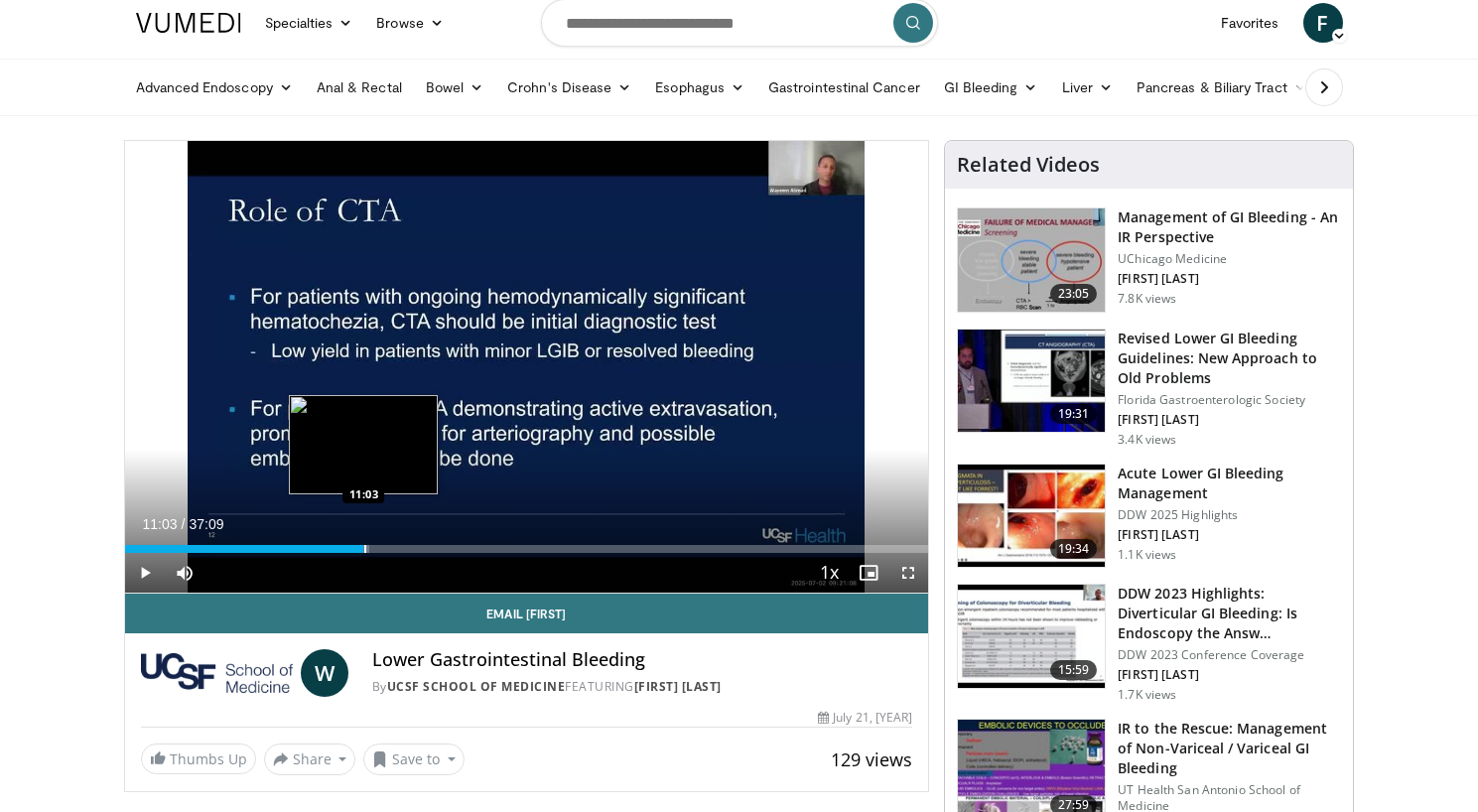 click at bounding box center [365, 549] 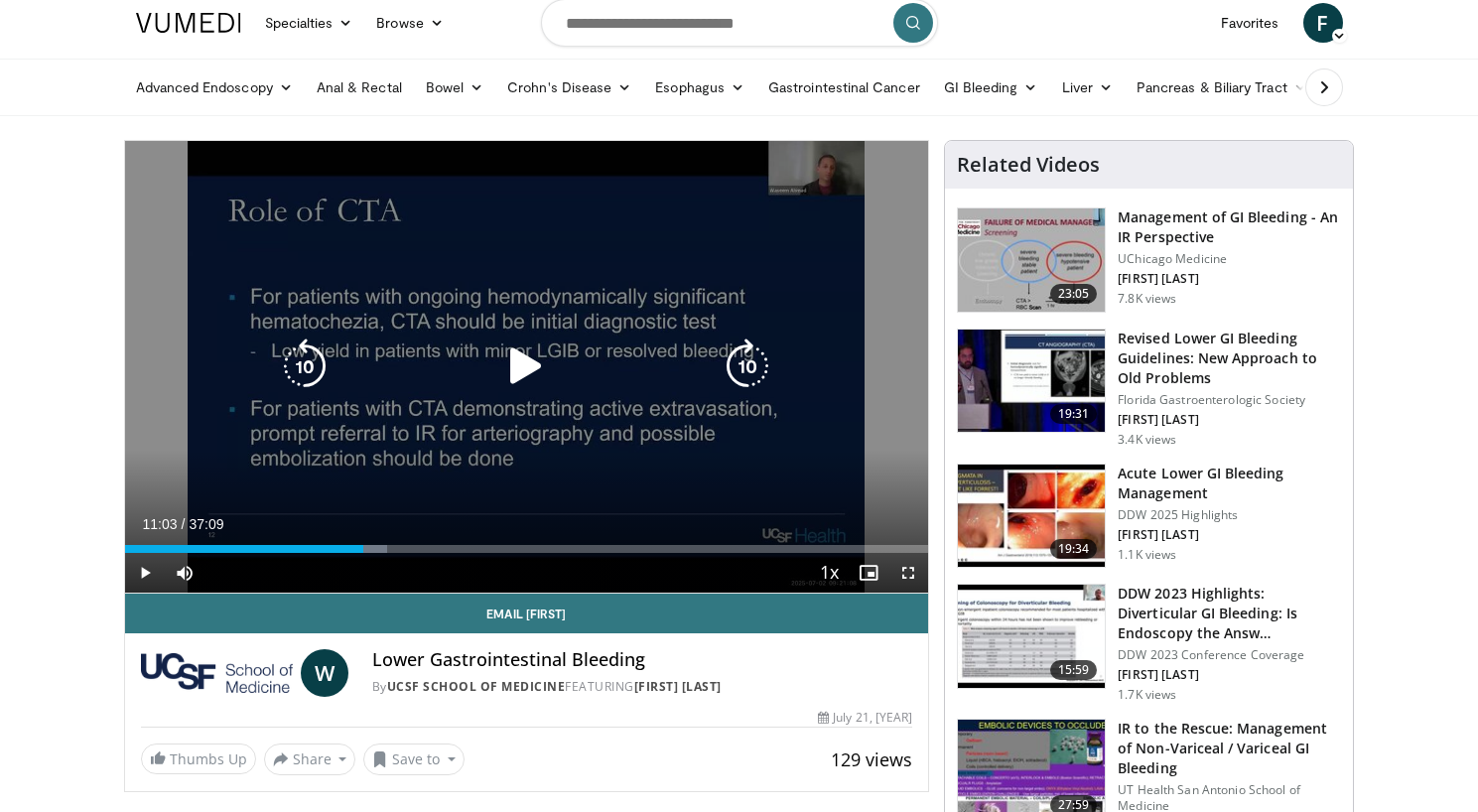 click at bounding box center [526, 366] 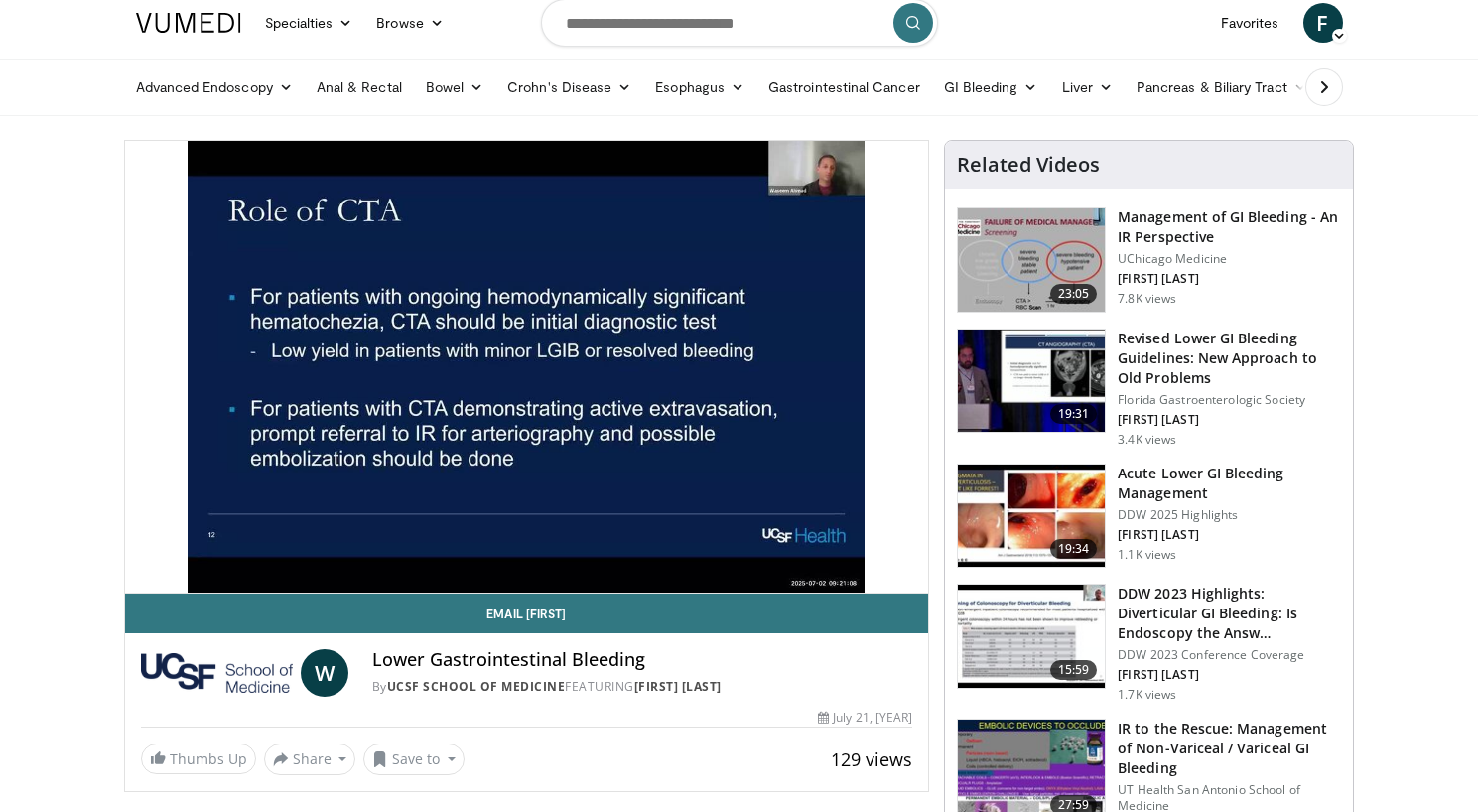 click on "**********" at bounding box center [527, 367] 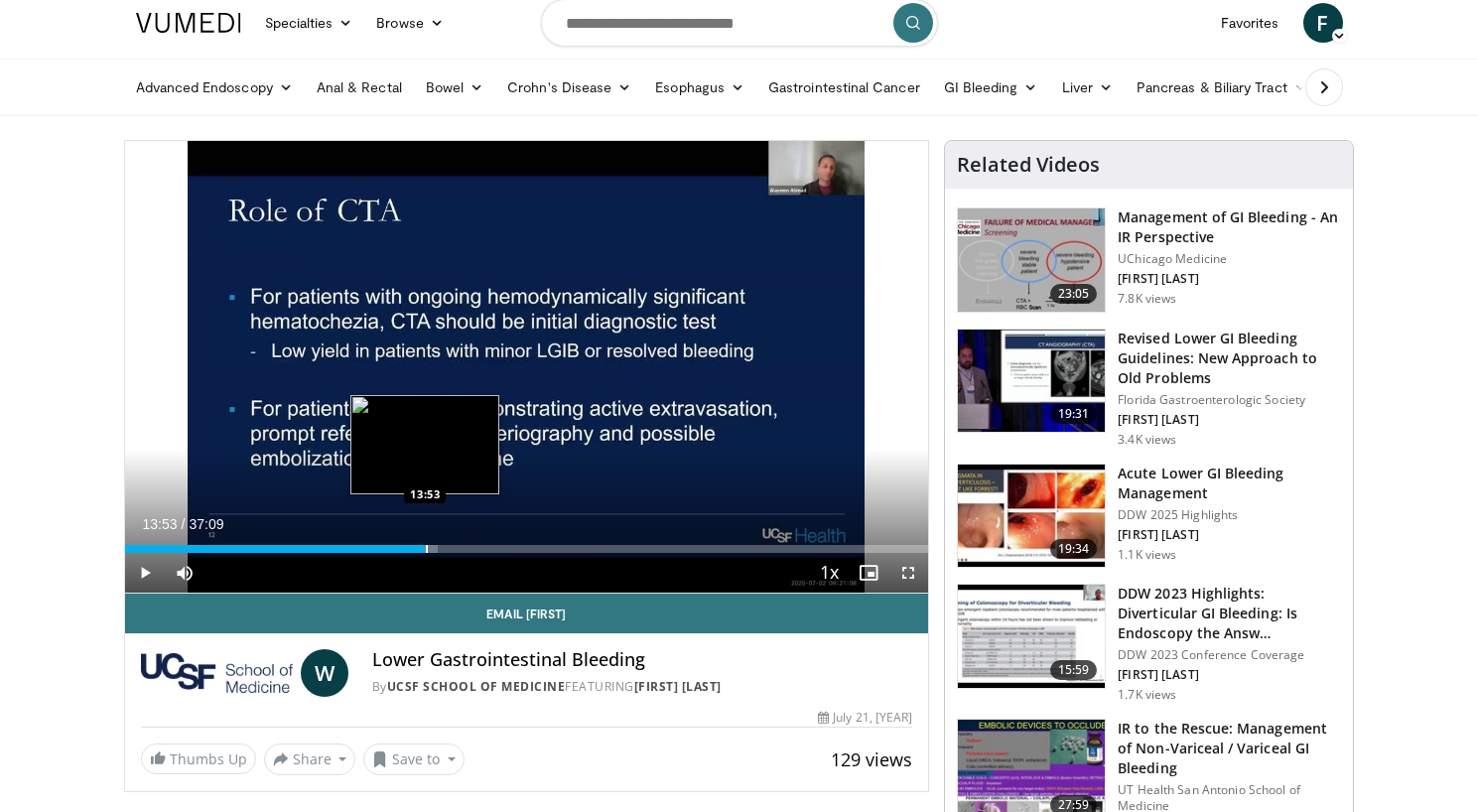 click at bounding box center (427, 549) 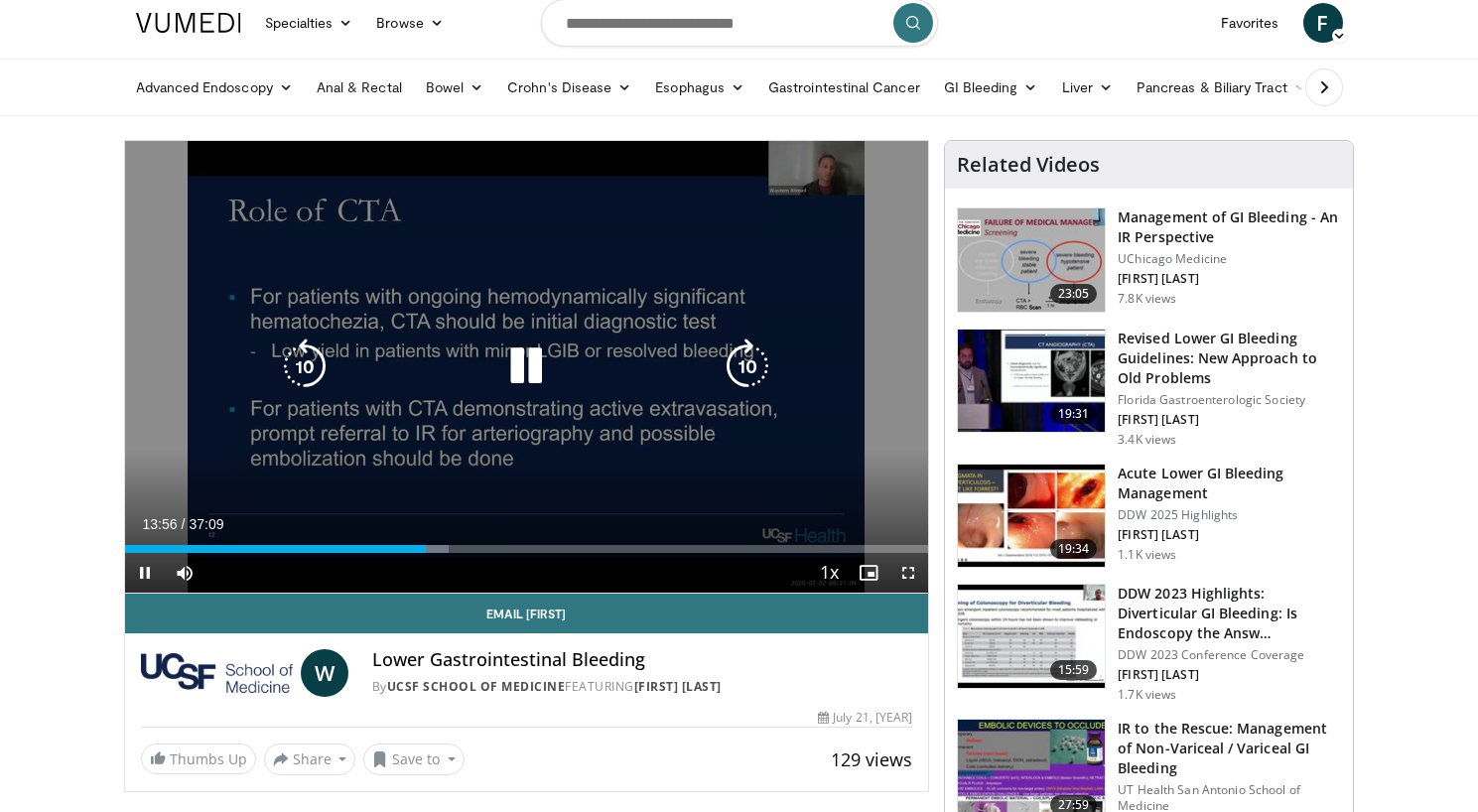 click on "10 seconds
Tap to unmute" at bounding box center (527, 366) 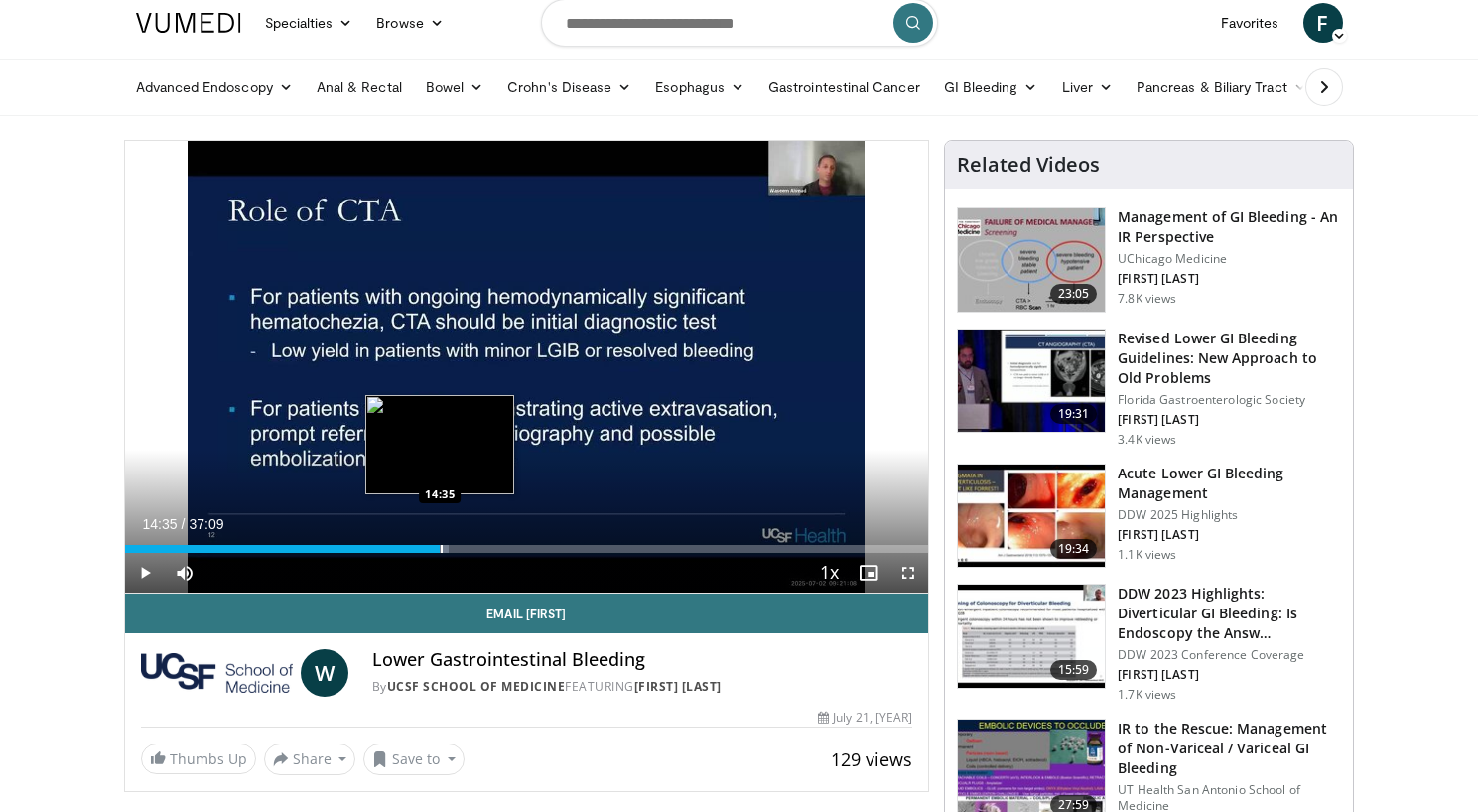 click at bounding box center [442, 549] 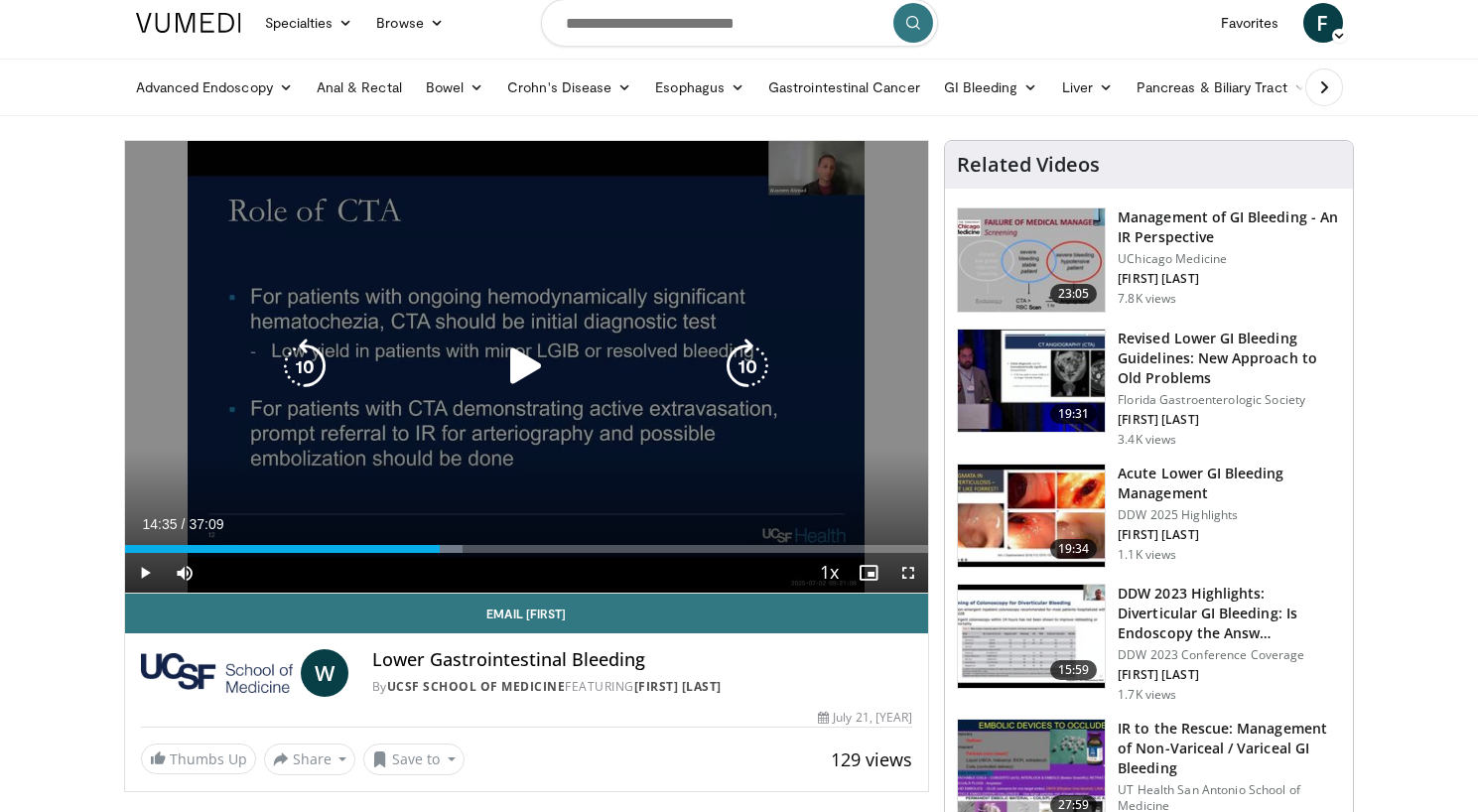click at bounding box center (526, 366) 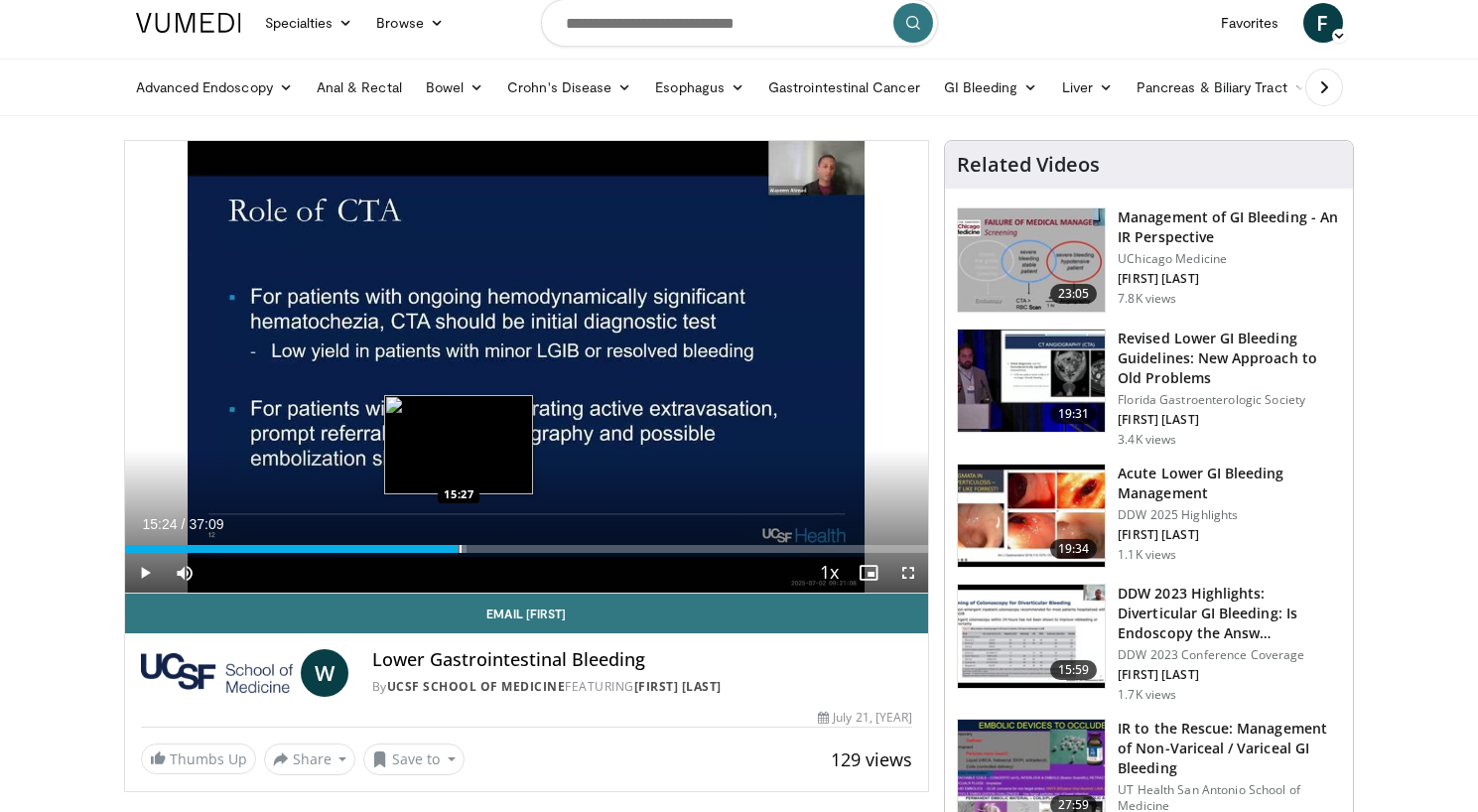 click at bounding box center (461, 549) 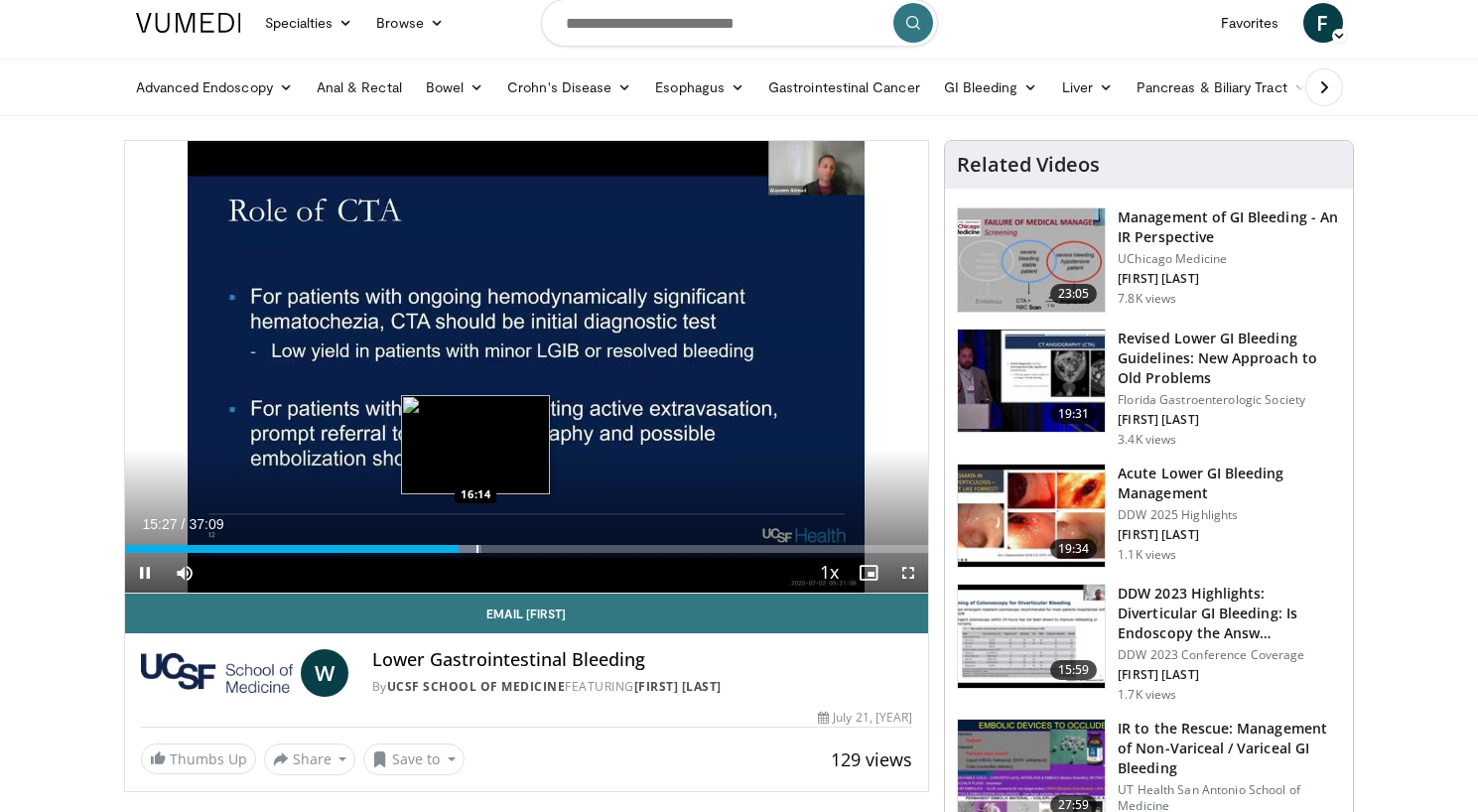 click at bounding box center (477, 549) 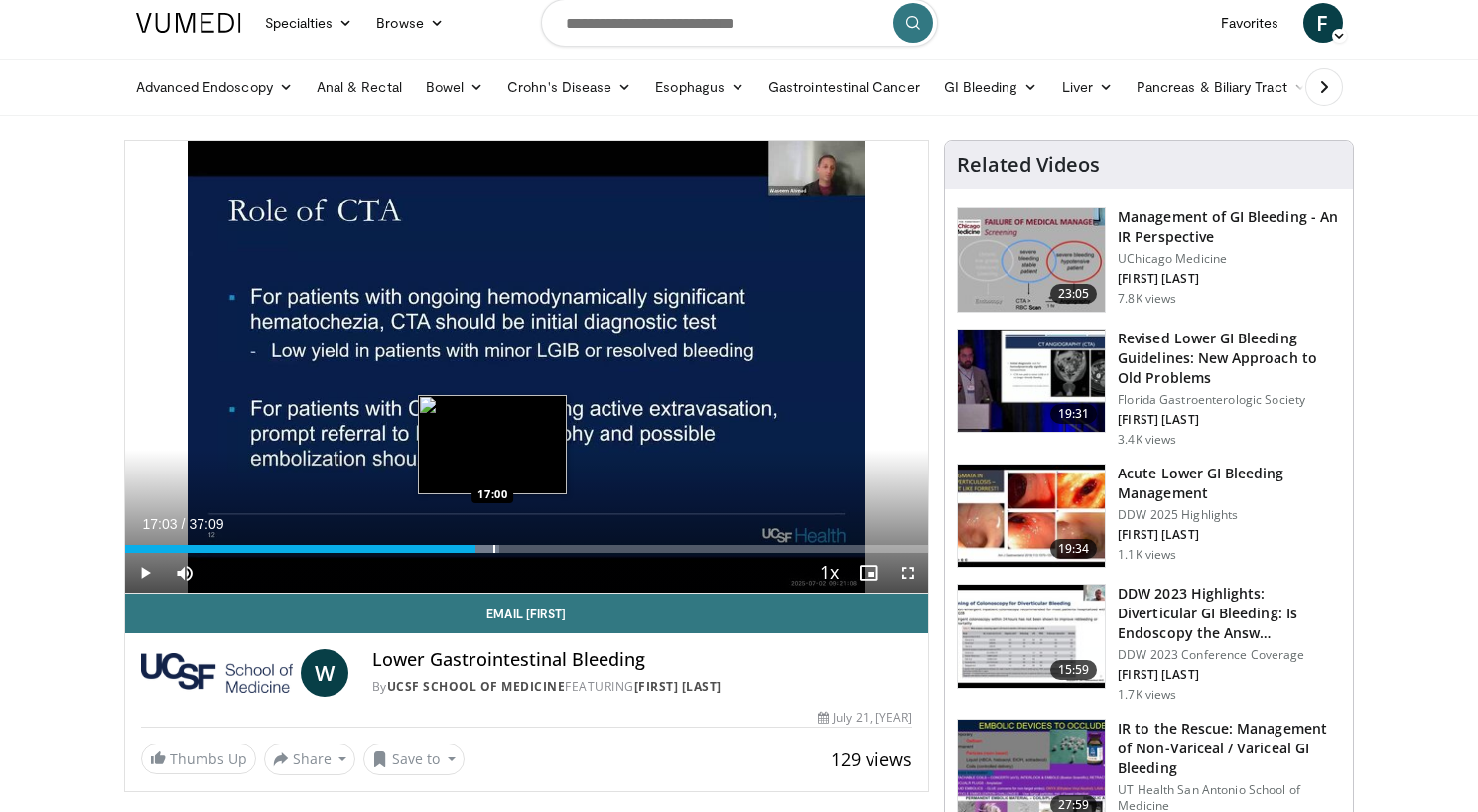 click at bounding box center (494, 549) 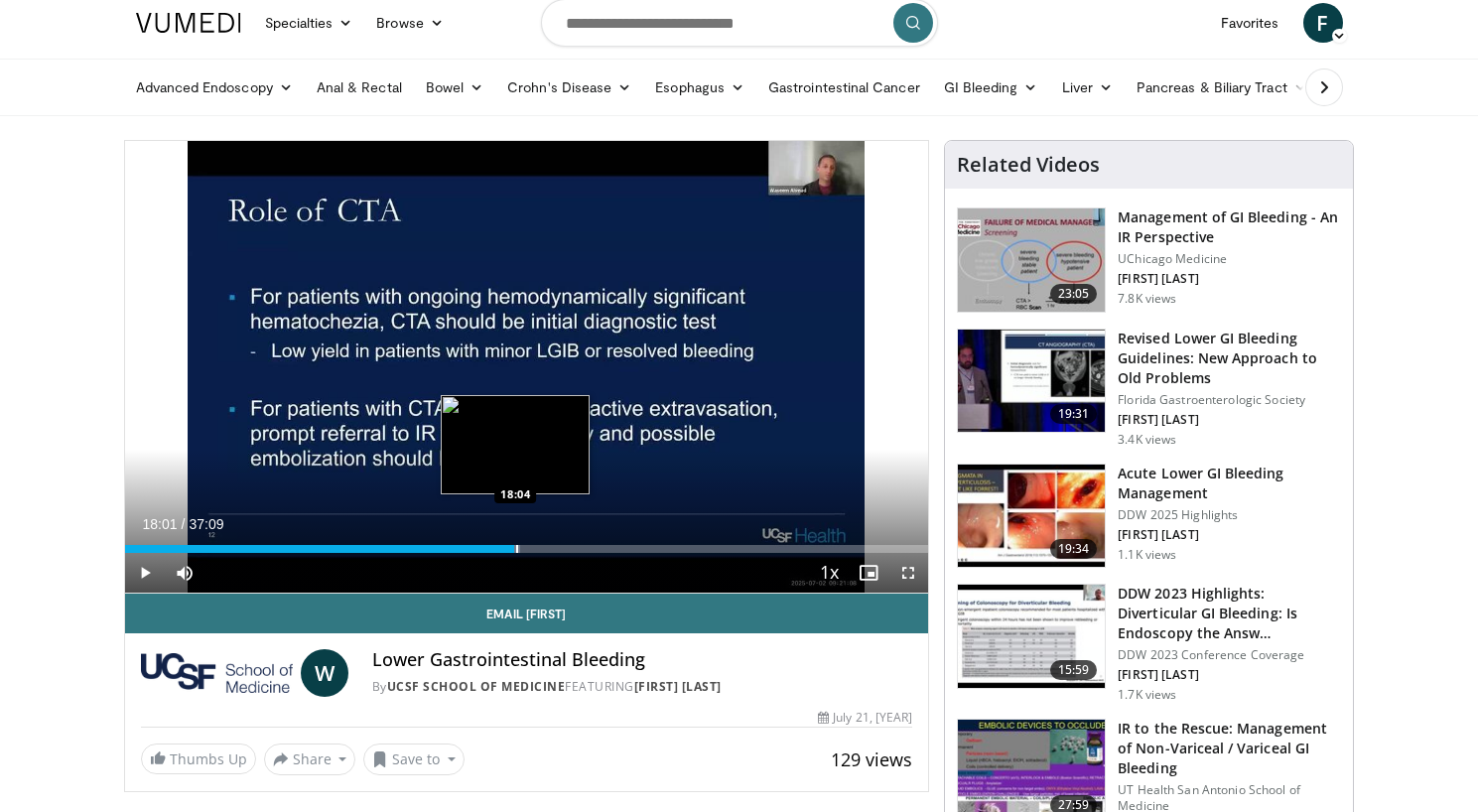 click at bounding box center (517, 549) 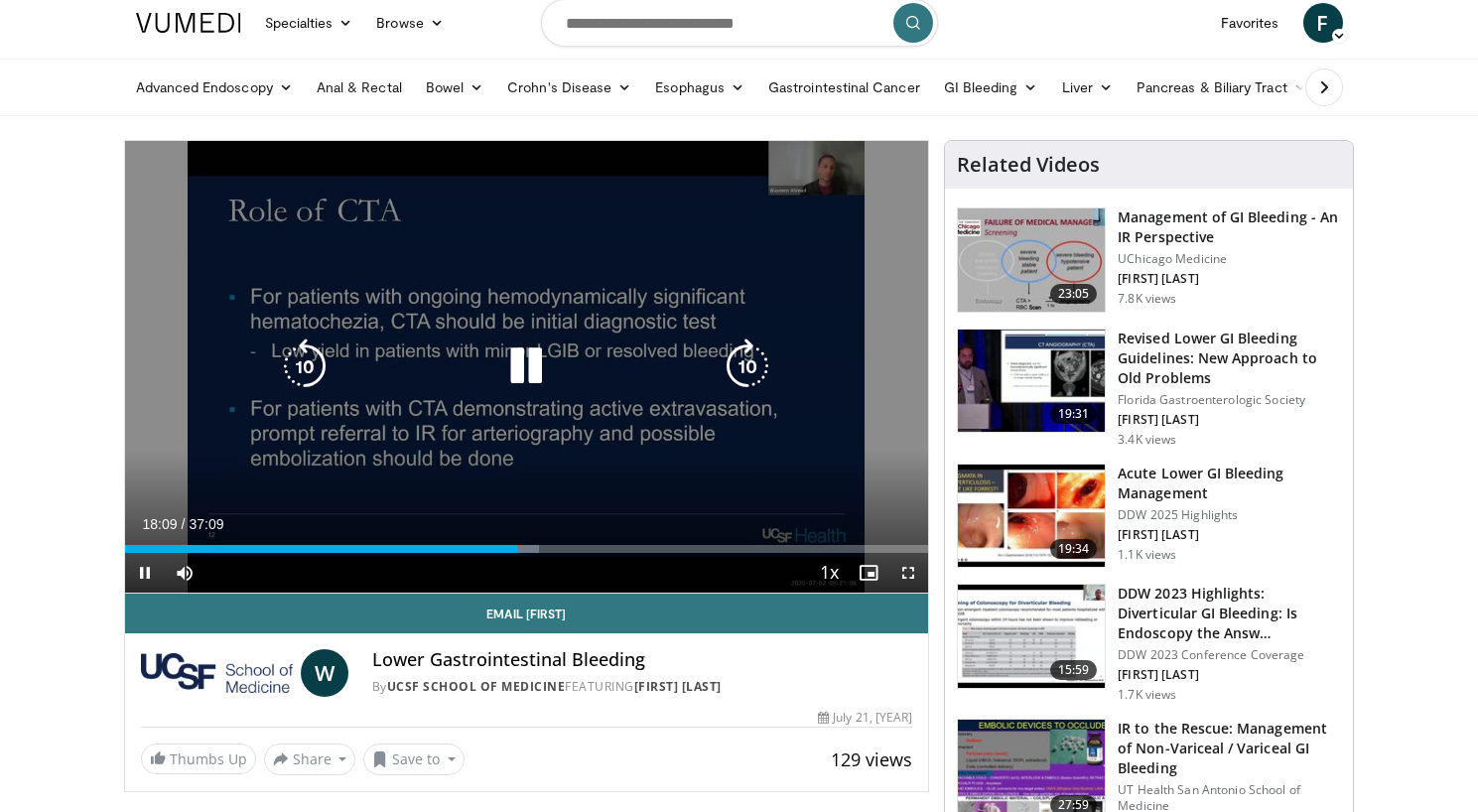 click at bounding box center (526, 366) 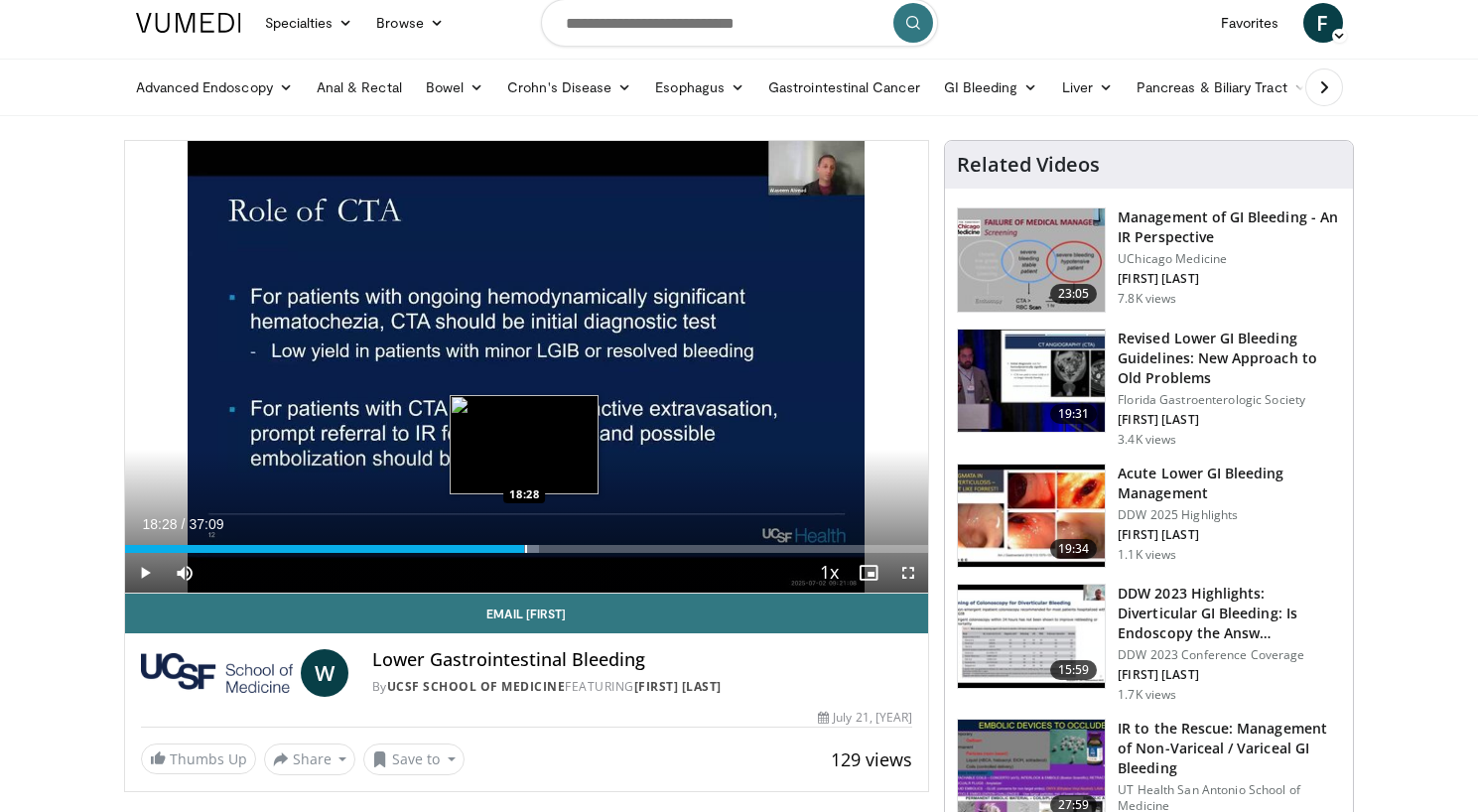 click at bounding box center (526, 549) 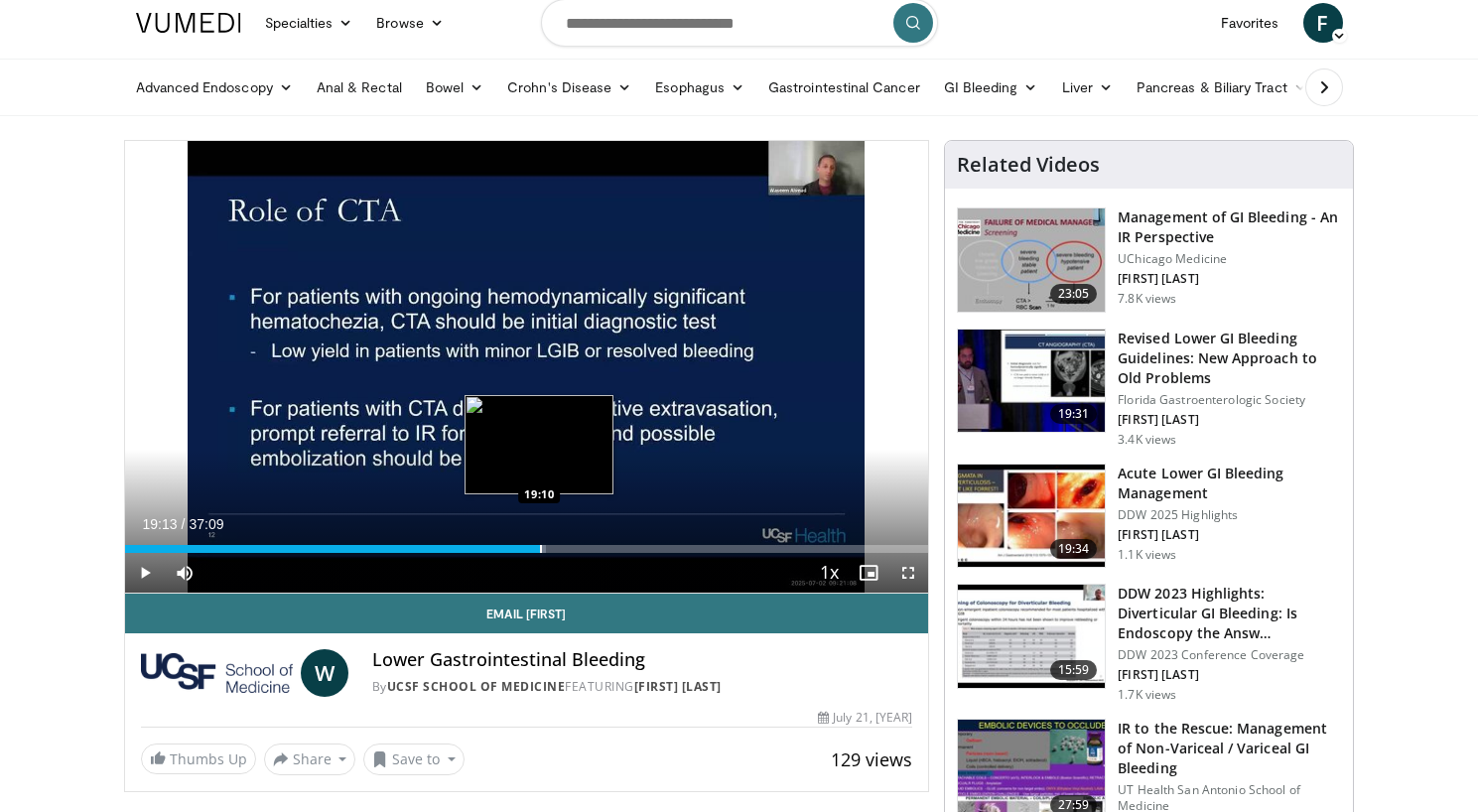 click at bounding box center (541, 549) 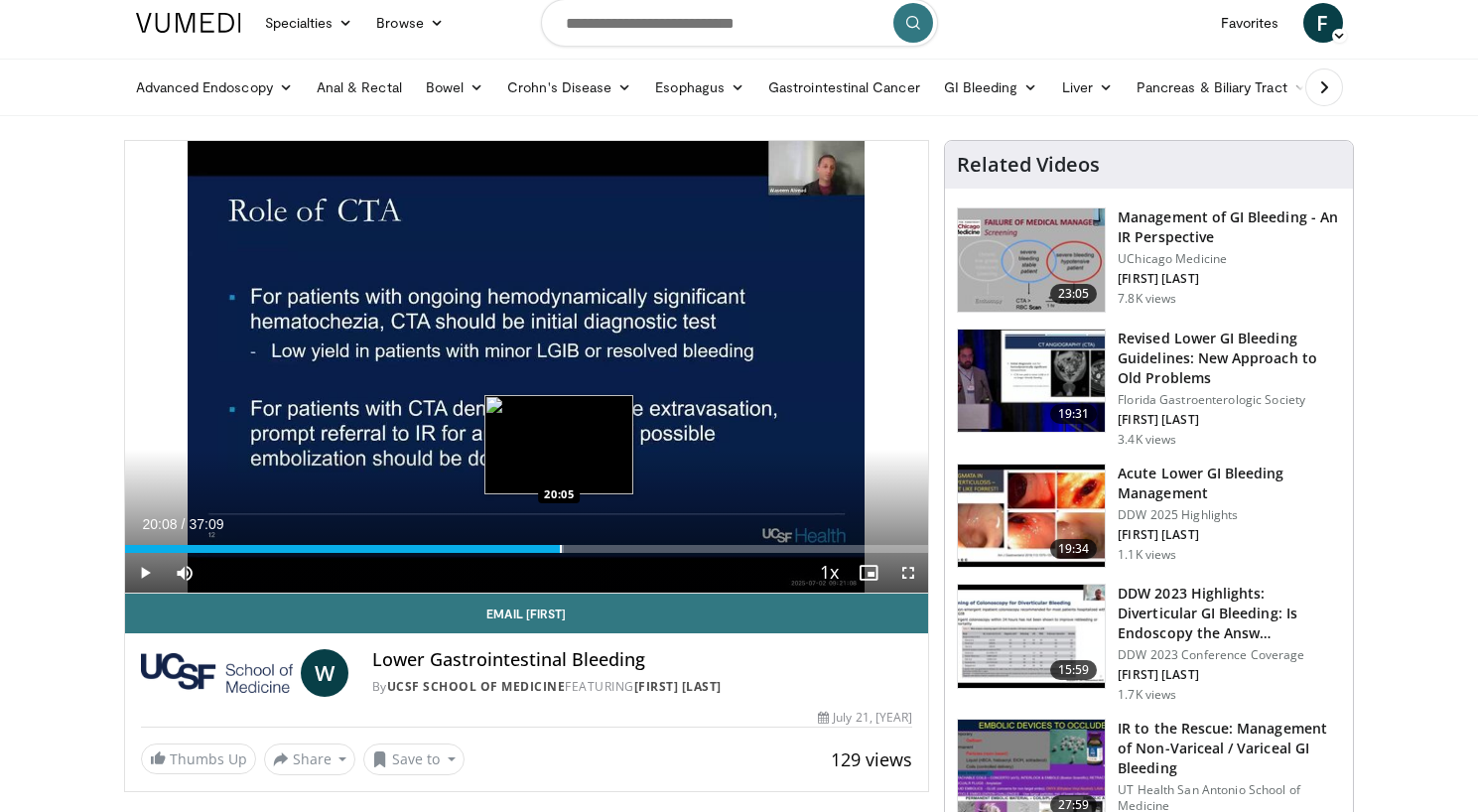 click at bounding box center [561, 549] 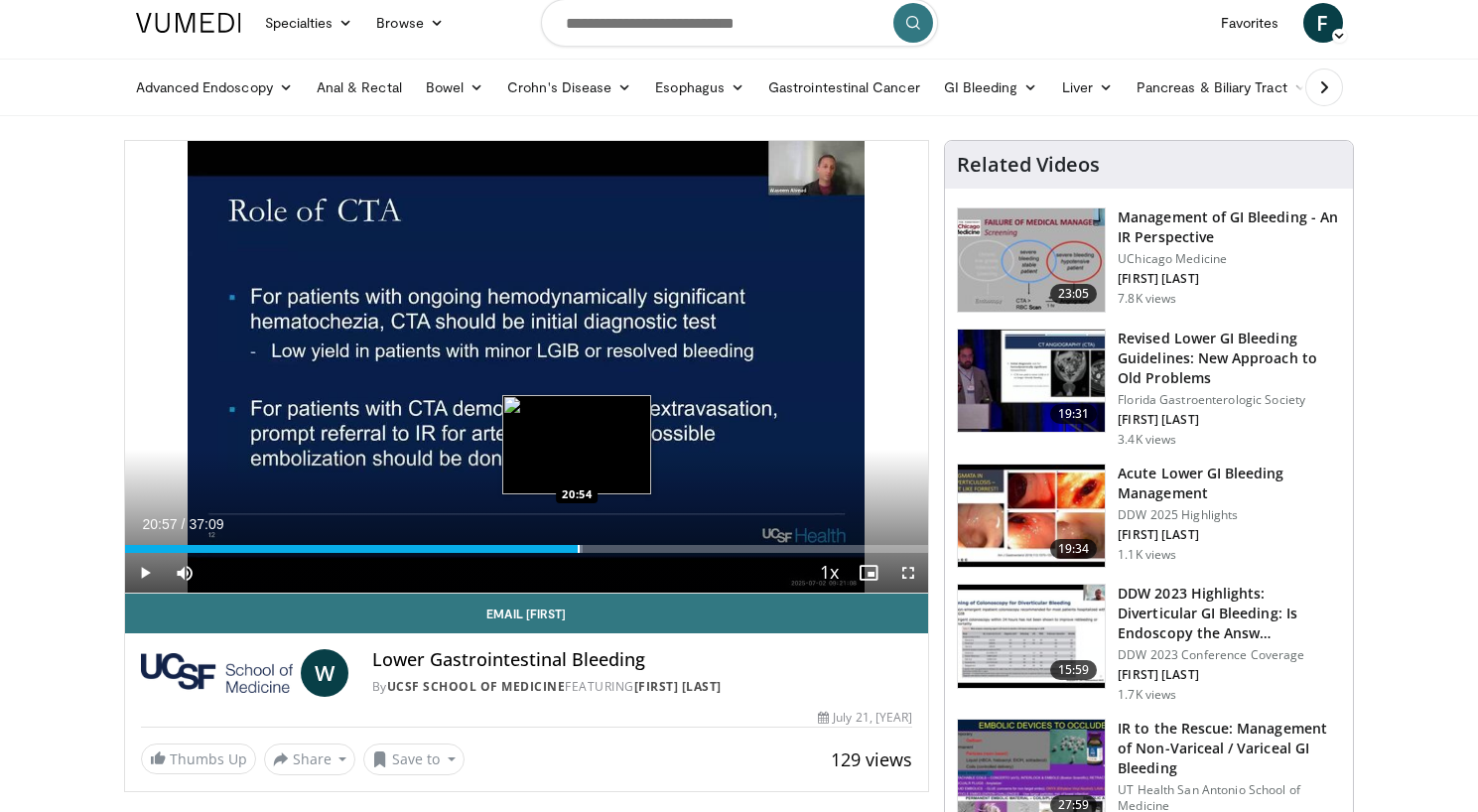 click at bounding box center (579, 549) 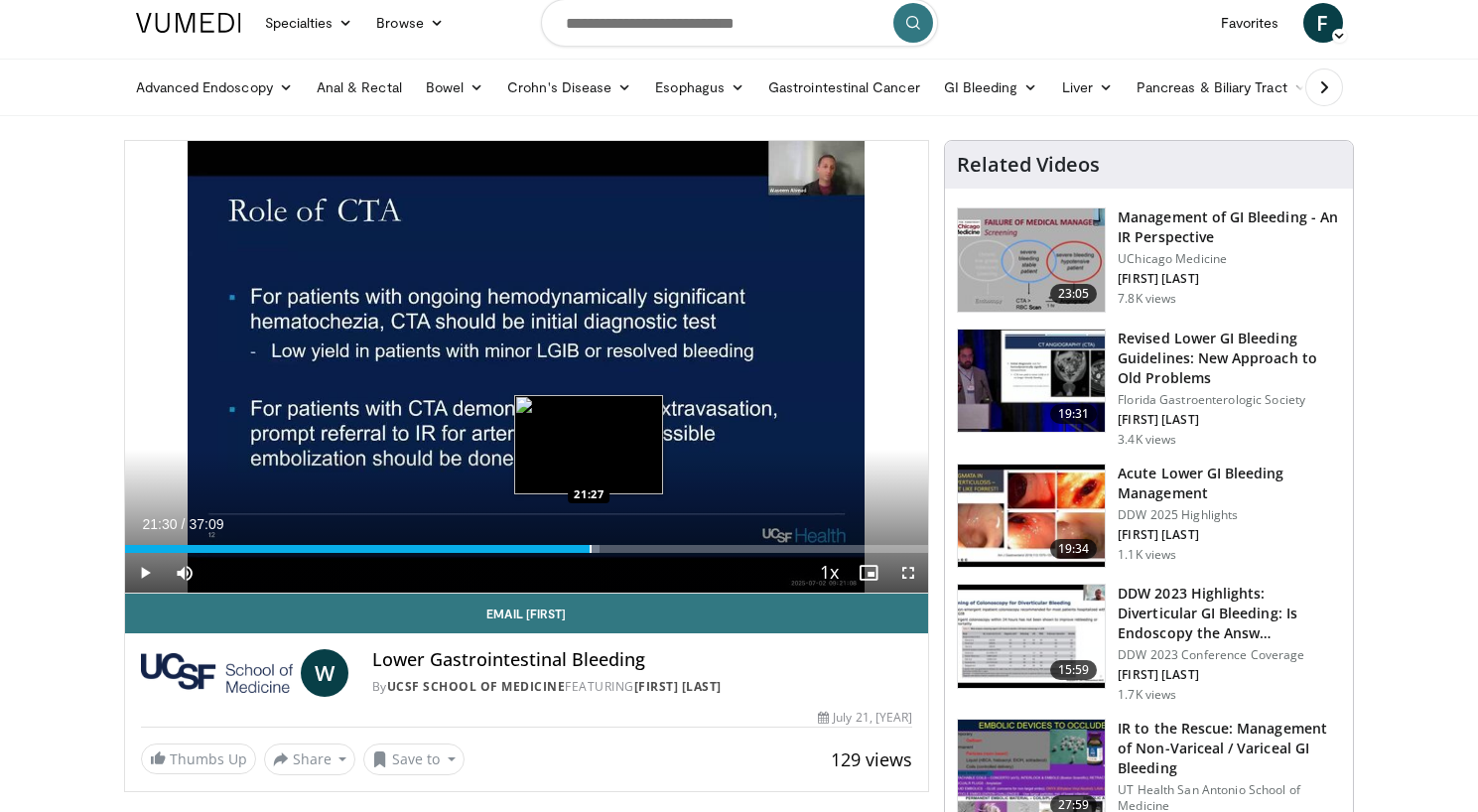 click at bounding box center [591, 549] 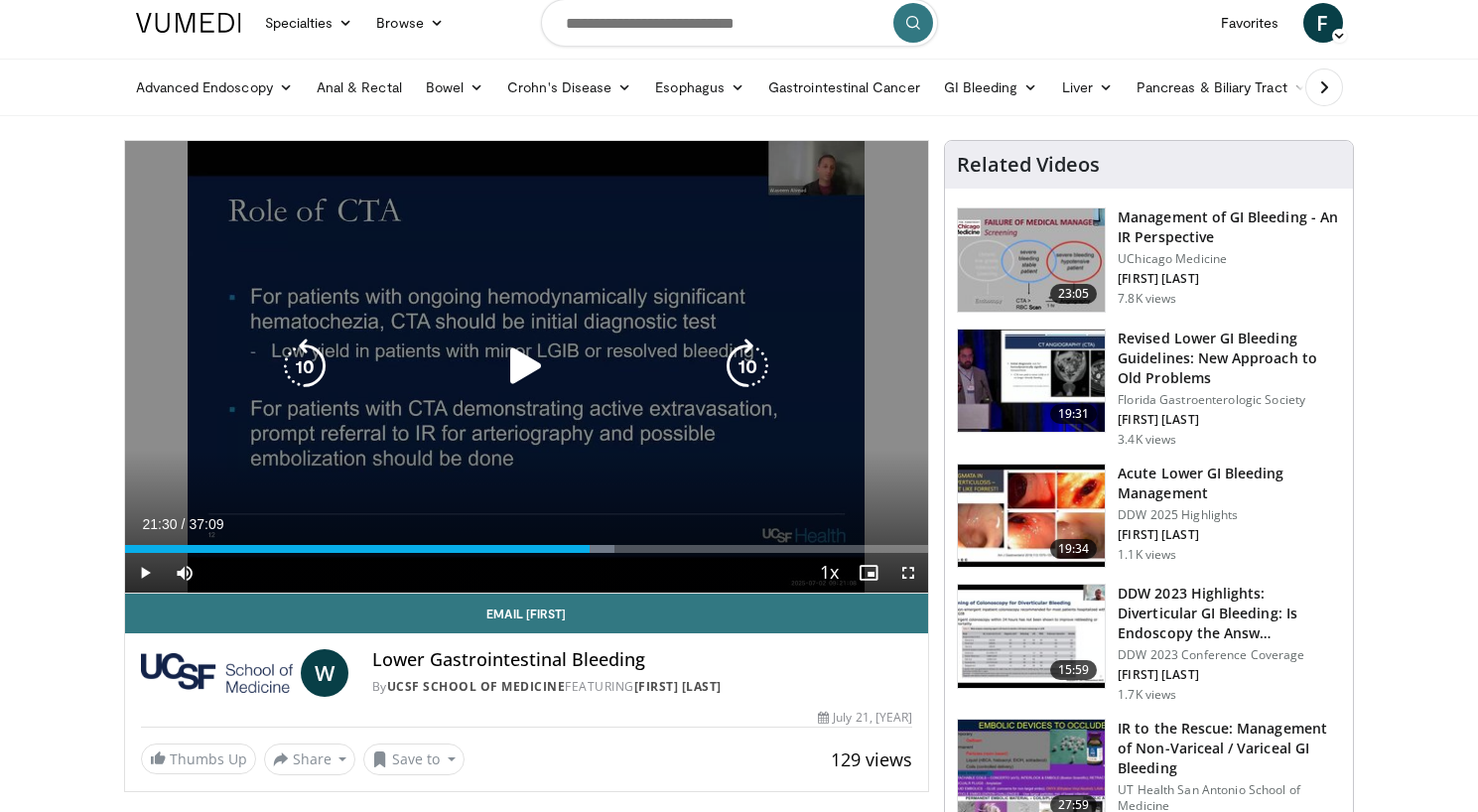click on "10 seconds
Tap to unmute" at bounding box center (527, 366) 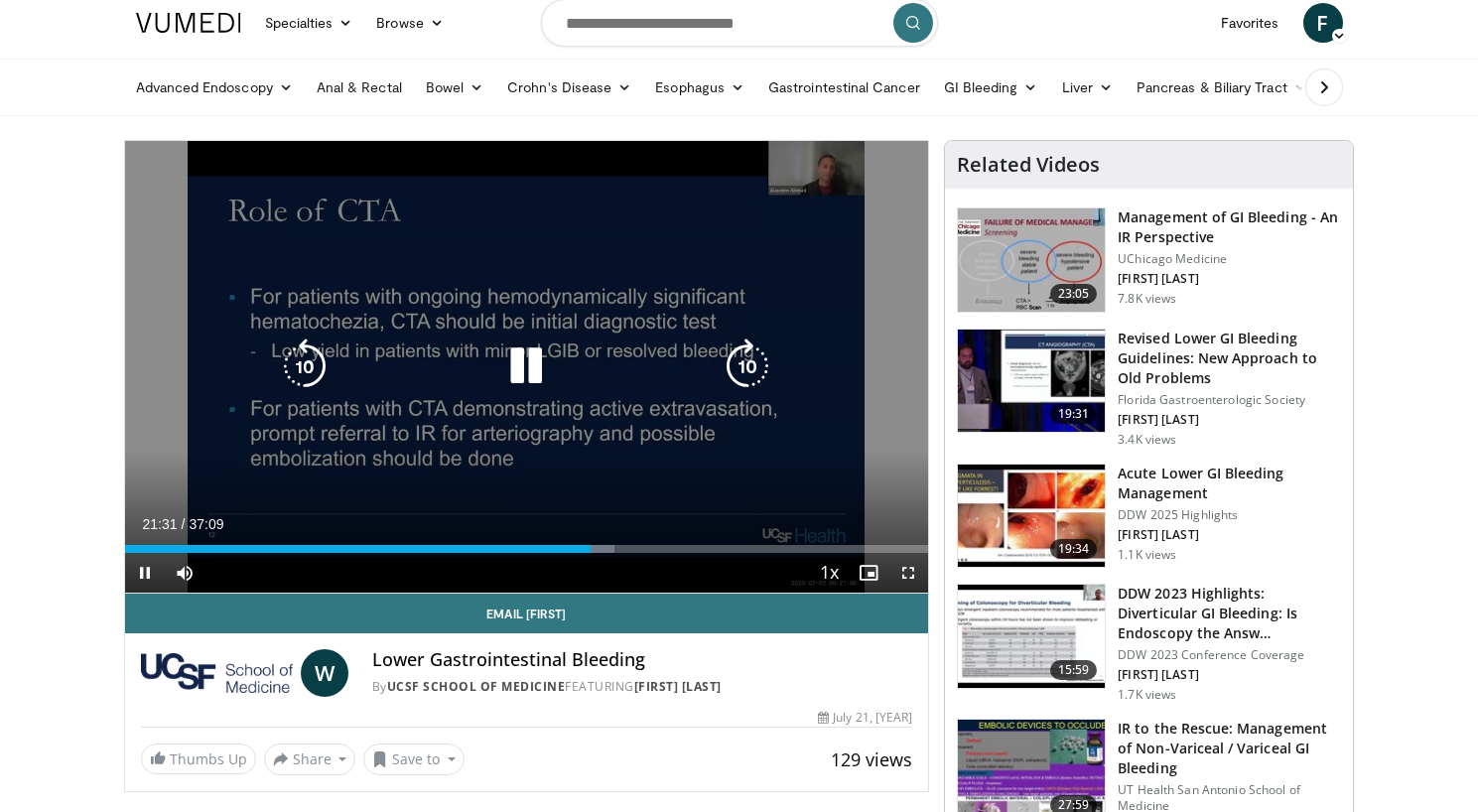 click at bounding box center (526, 366) 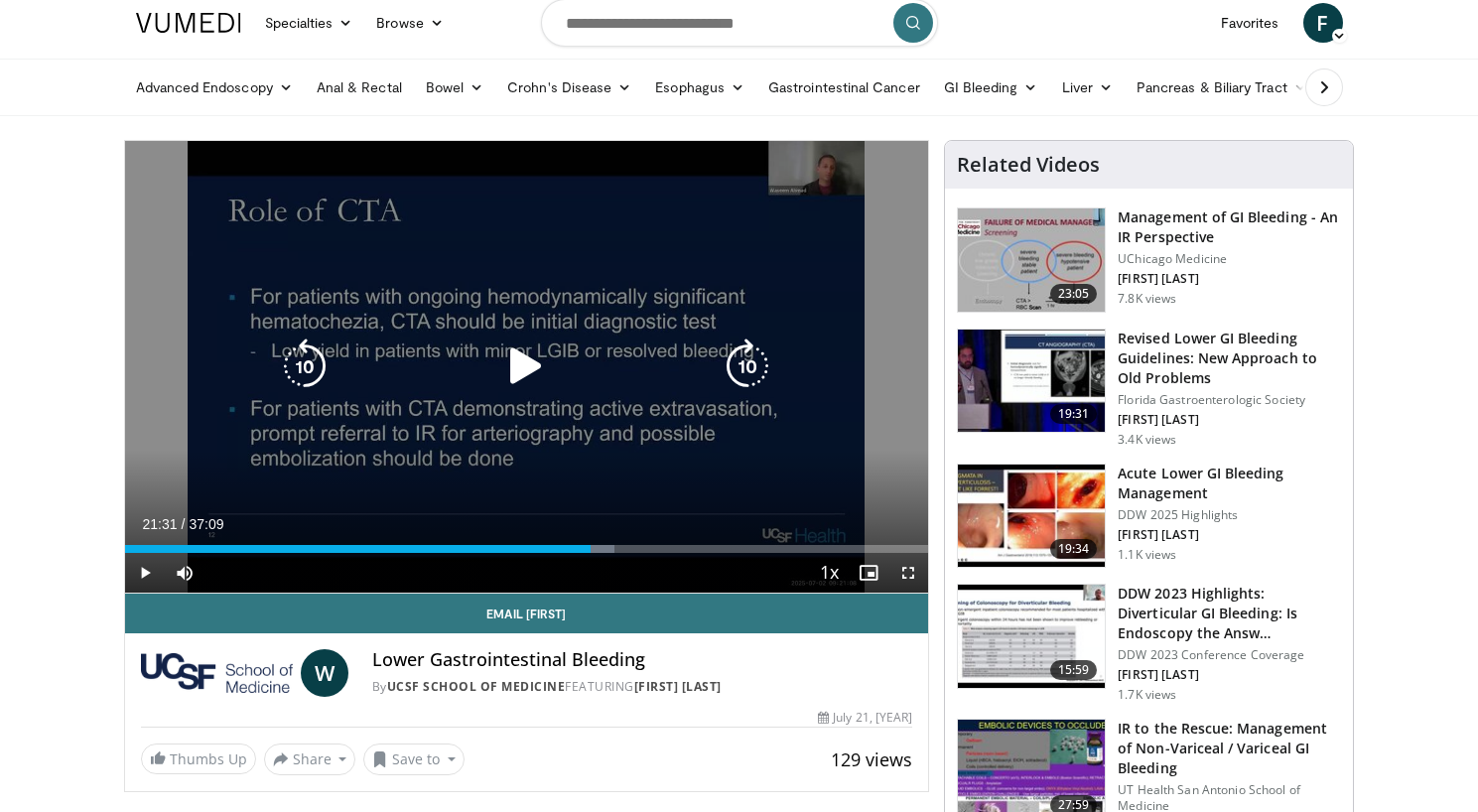 click at bounding box center [526, 366] 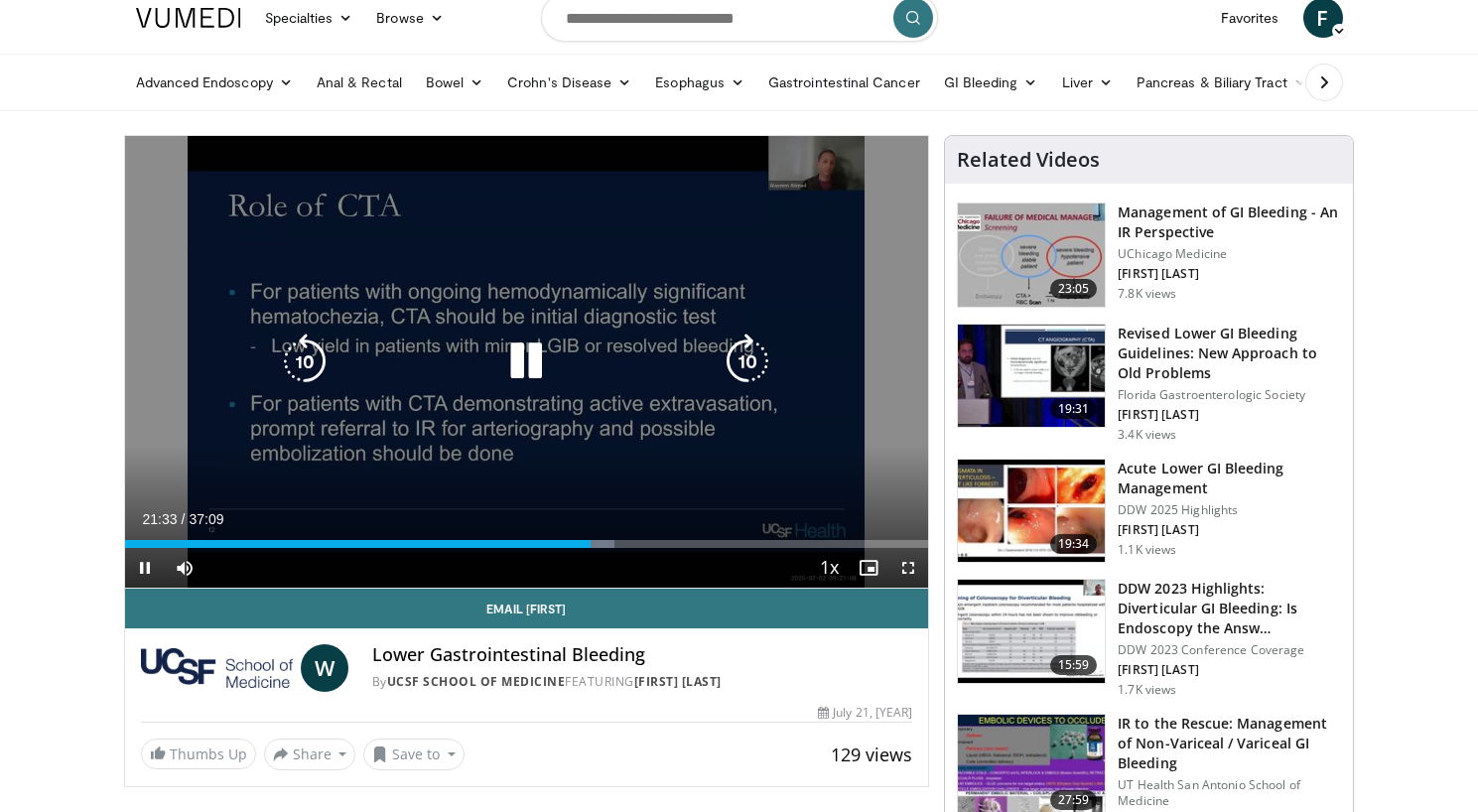 scroll, scrollTop: 0, scrollLeft: 0, axis: both 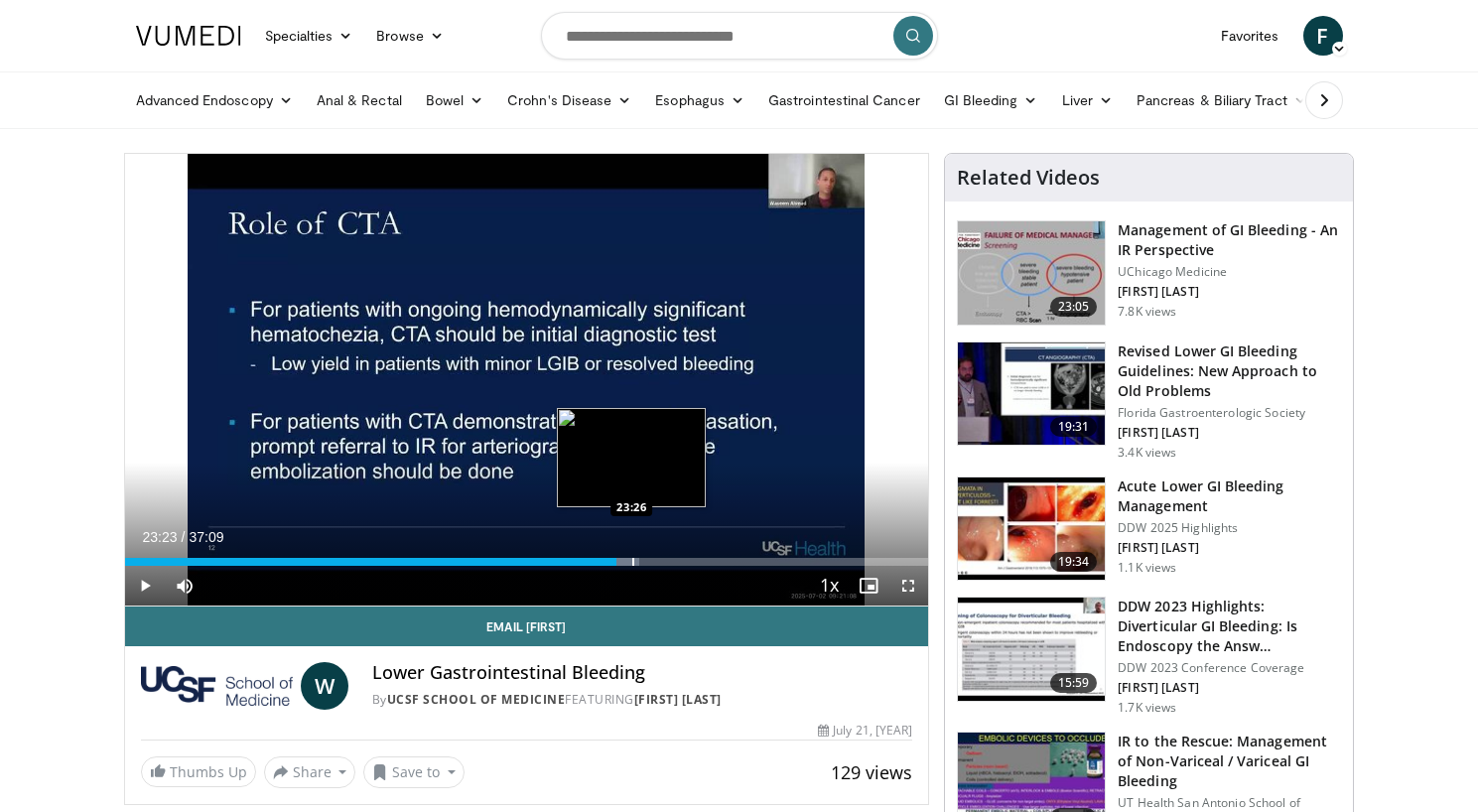 click at bounding box center (633, 562) 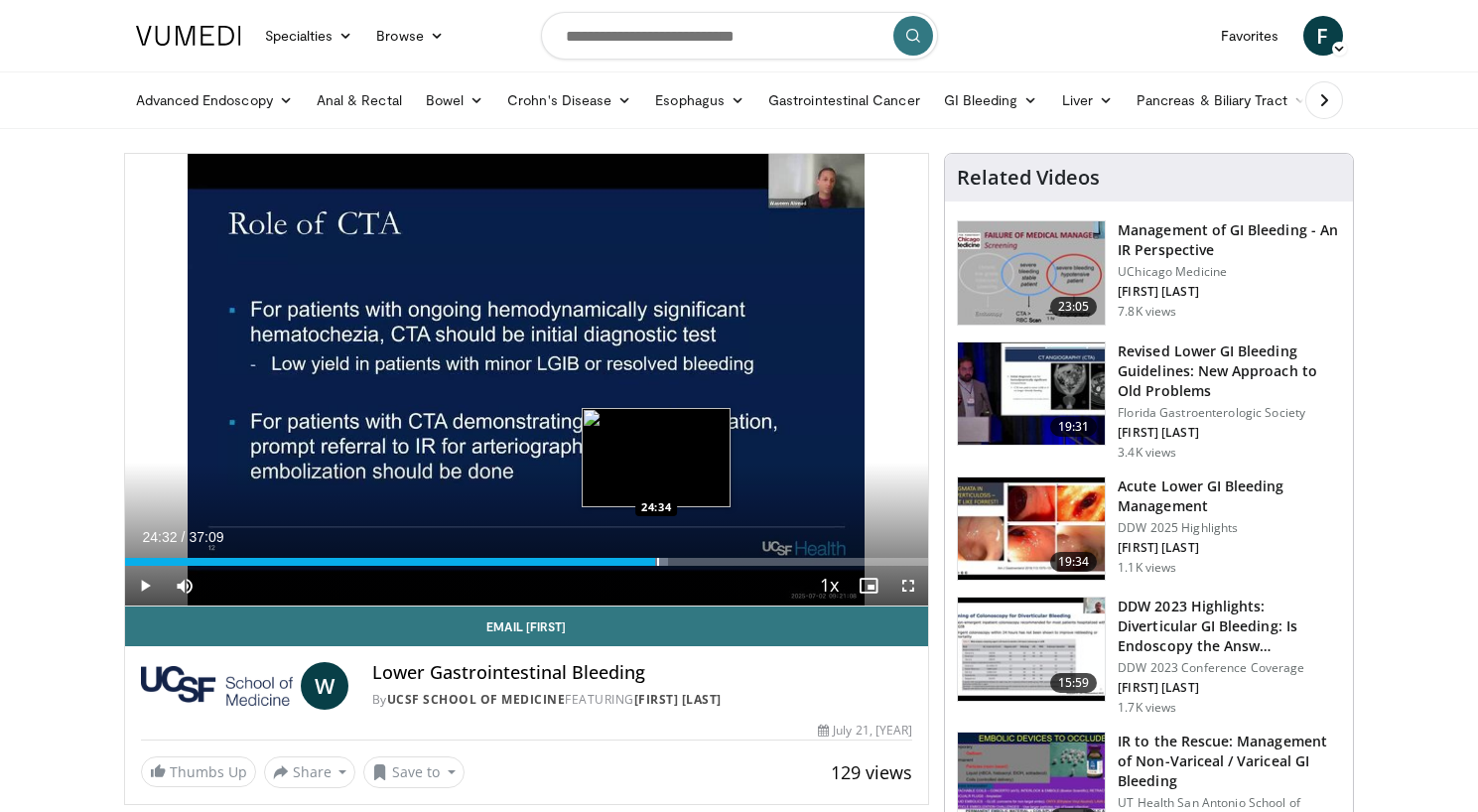 click at bounding box center (658, 562) 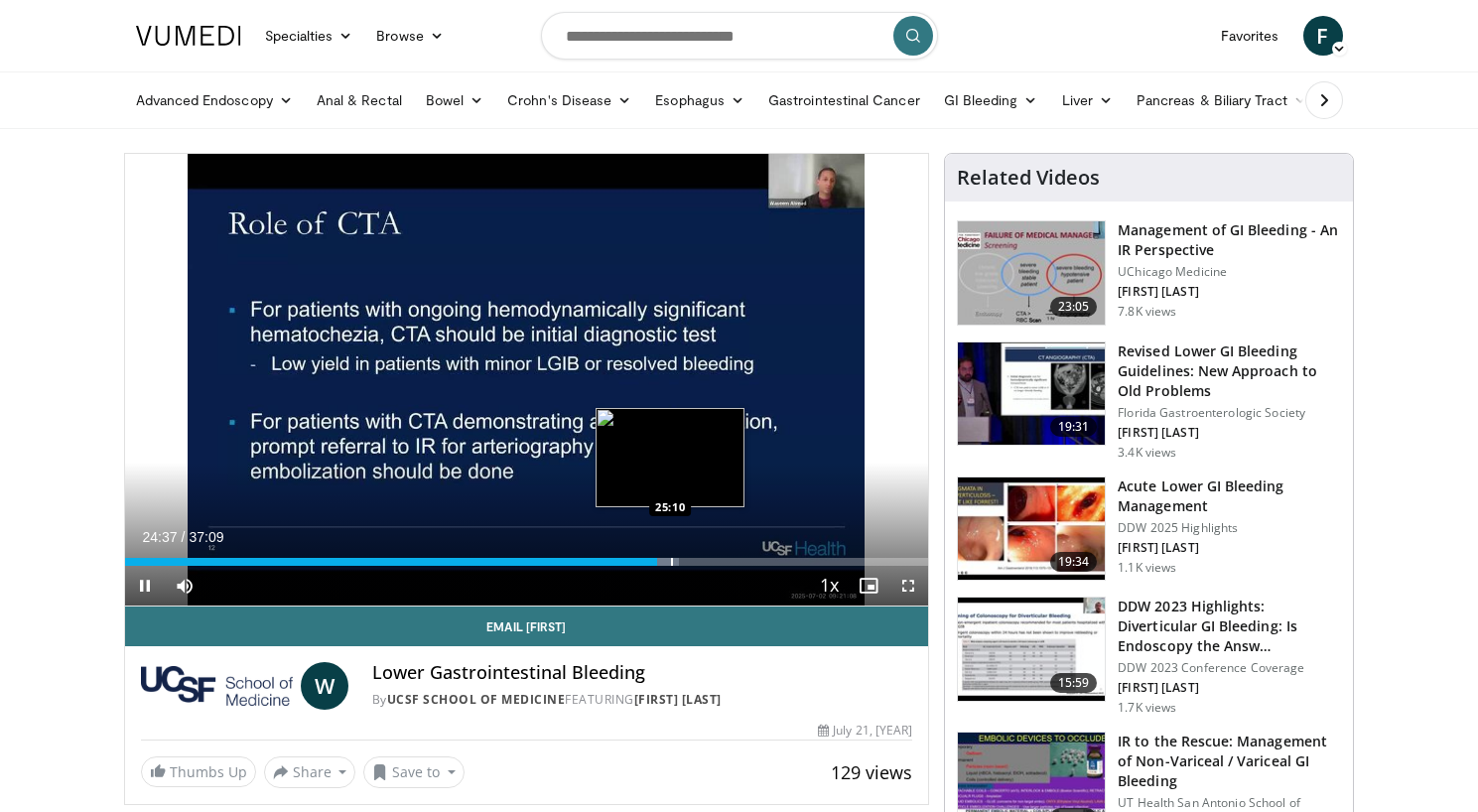 click on "**********" at bounding box center [527, 380] 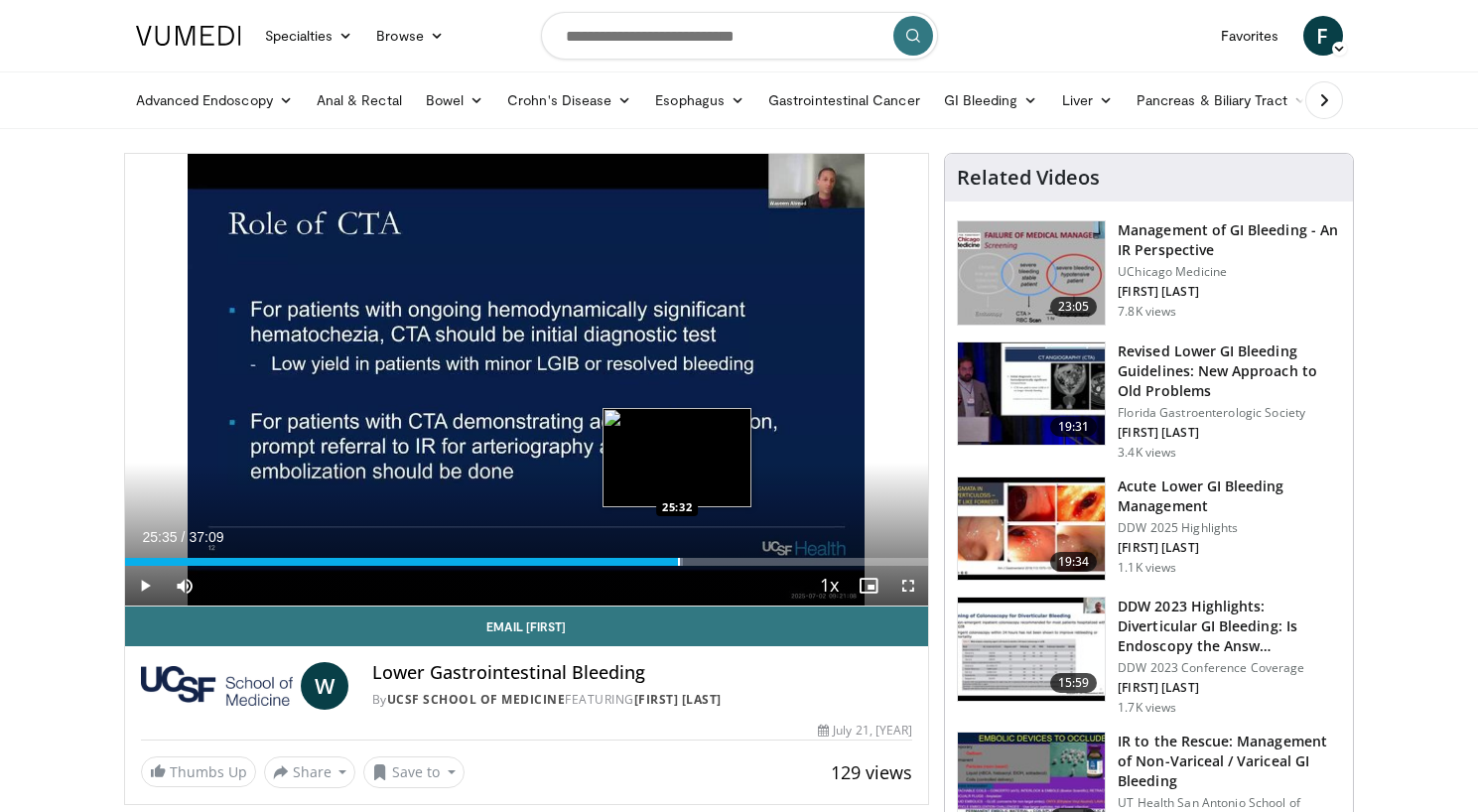 click at bounding box center [679, 562] 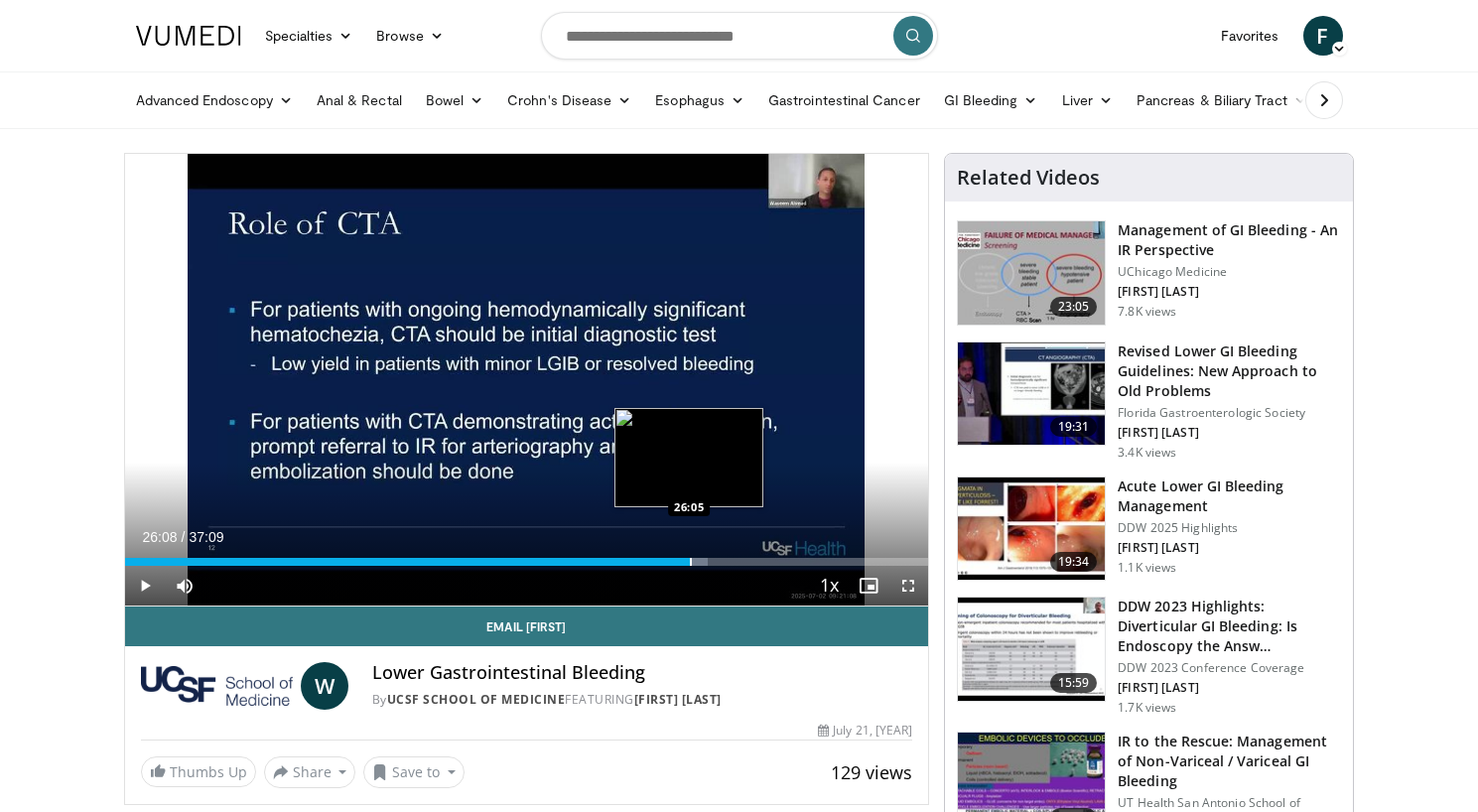 click at bounding box center (691, 562) 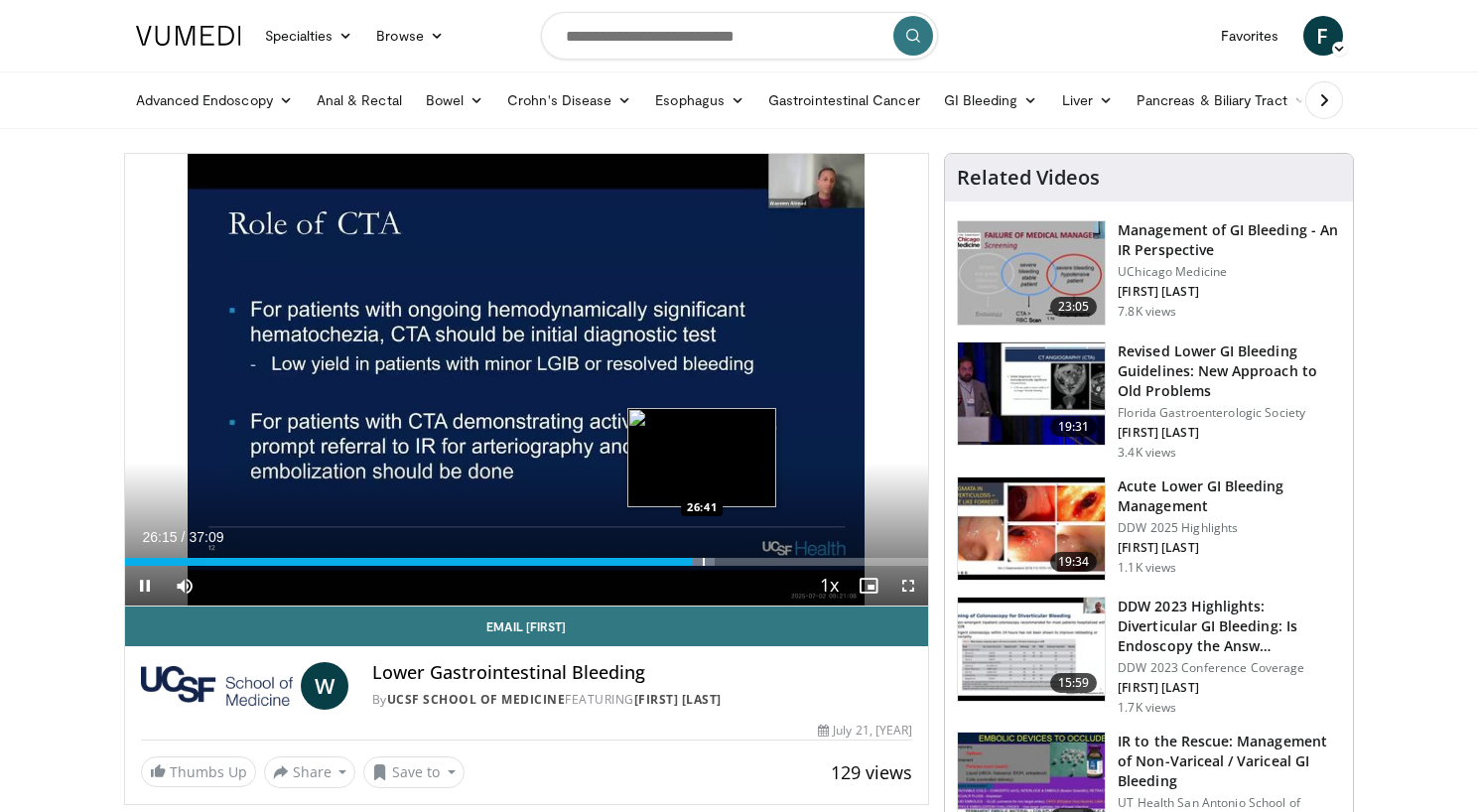 click at bounding box center (704, 562) 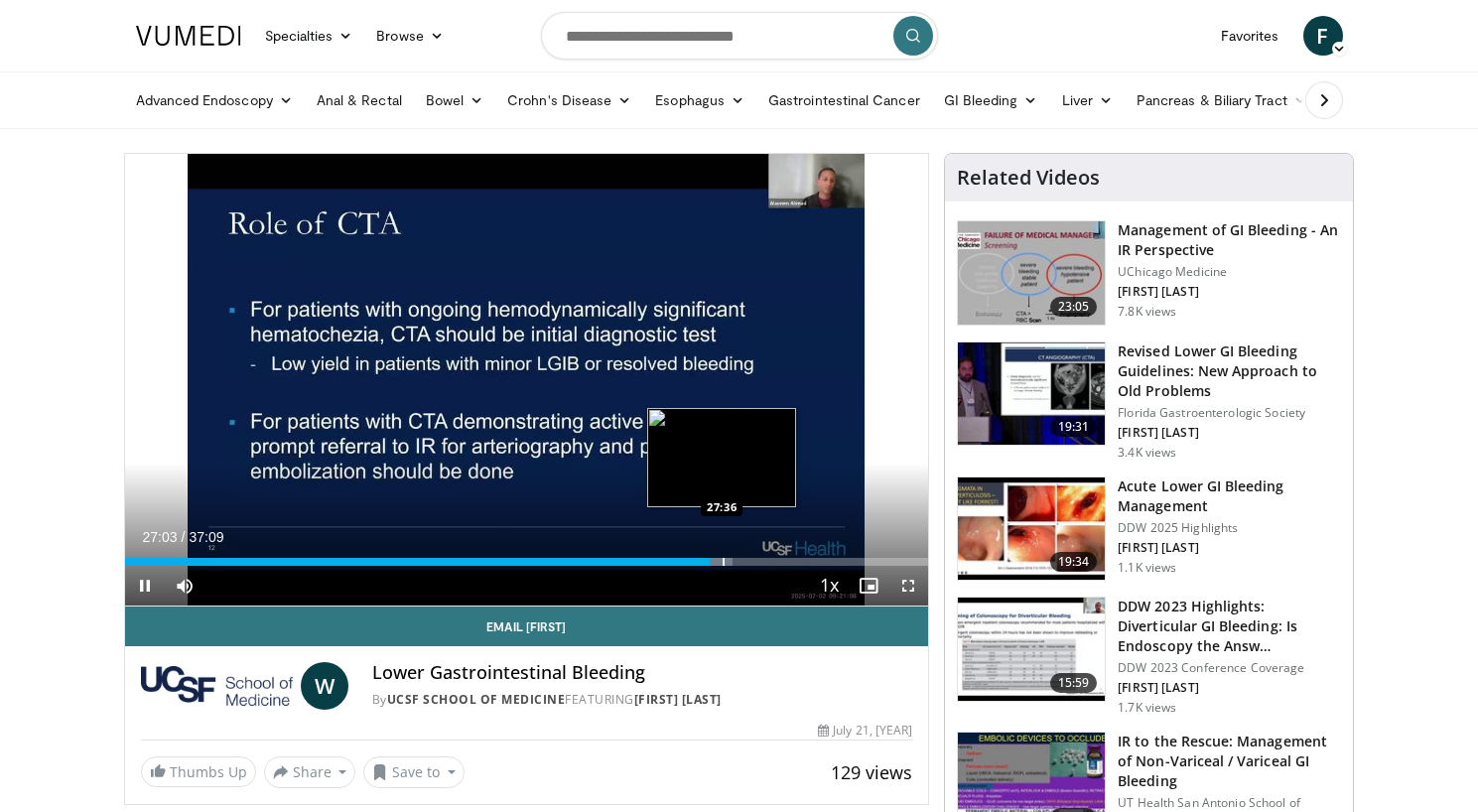 click at bounding box center [724, 562] 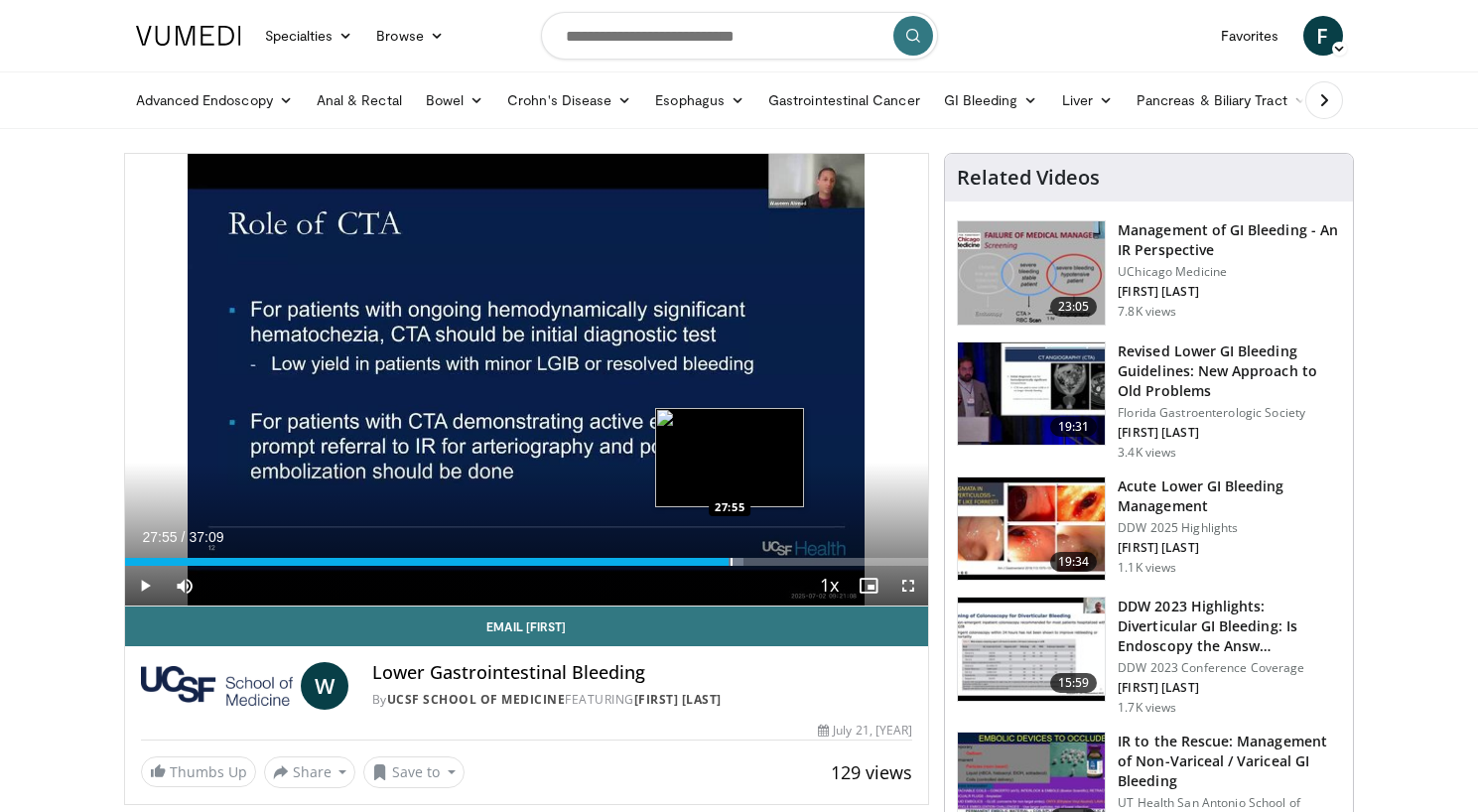 click at bounding box center (732, 562) 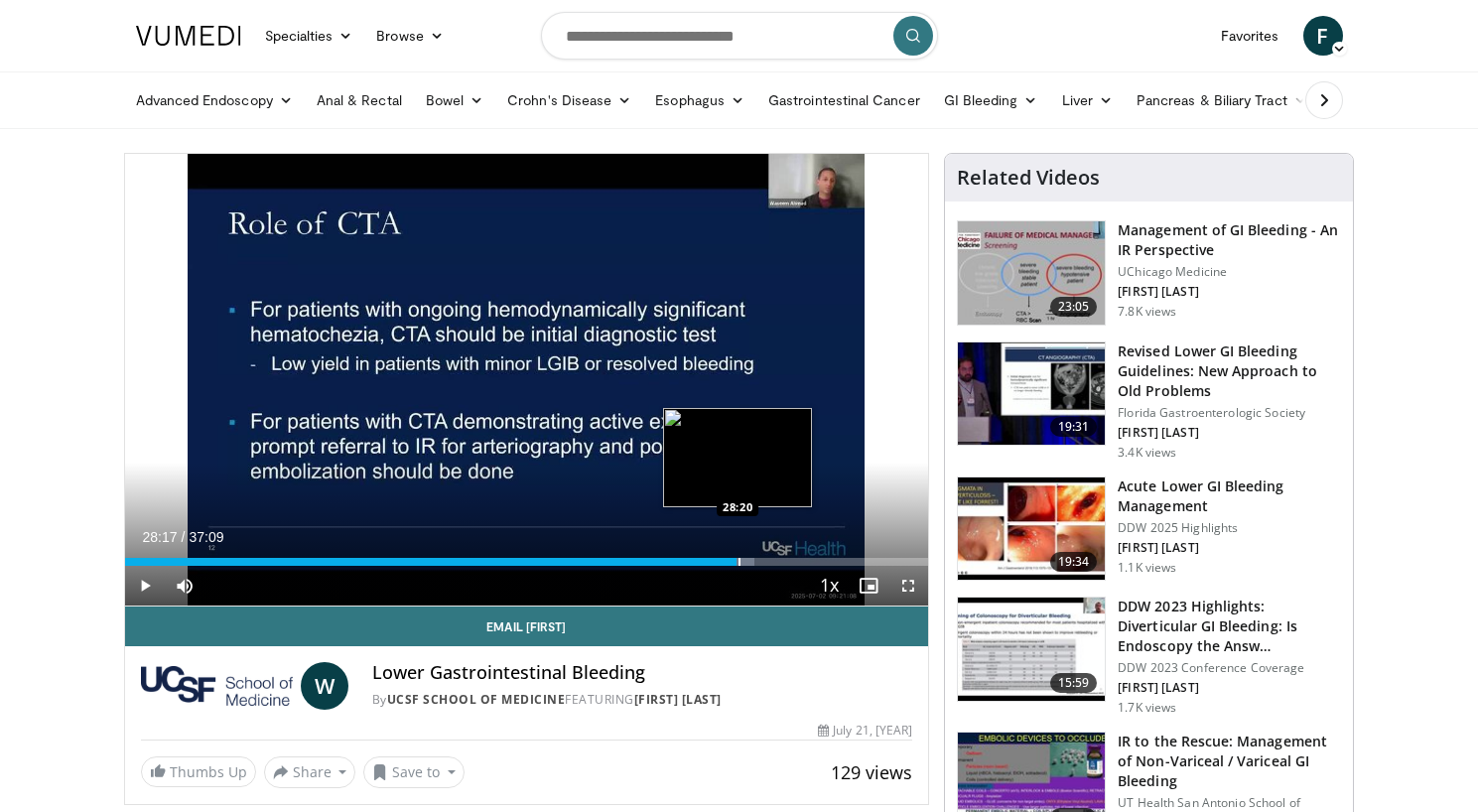 click at bounding box center (739, 562) 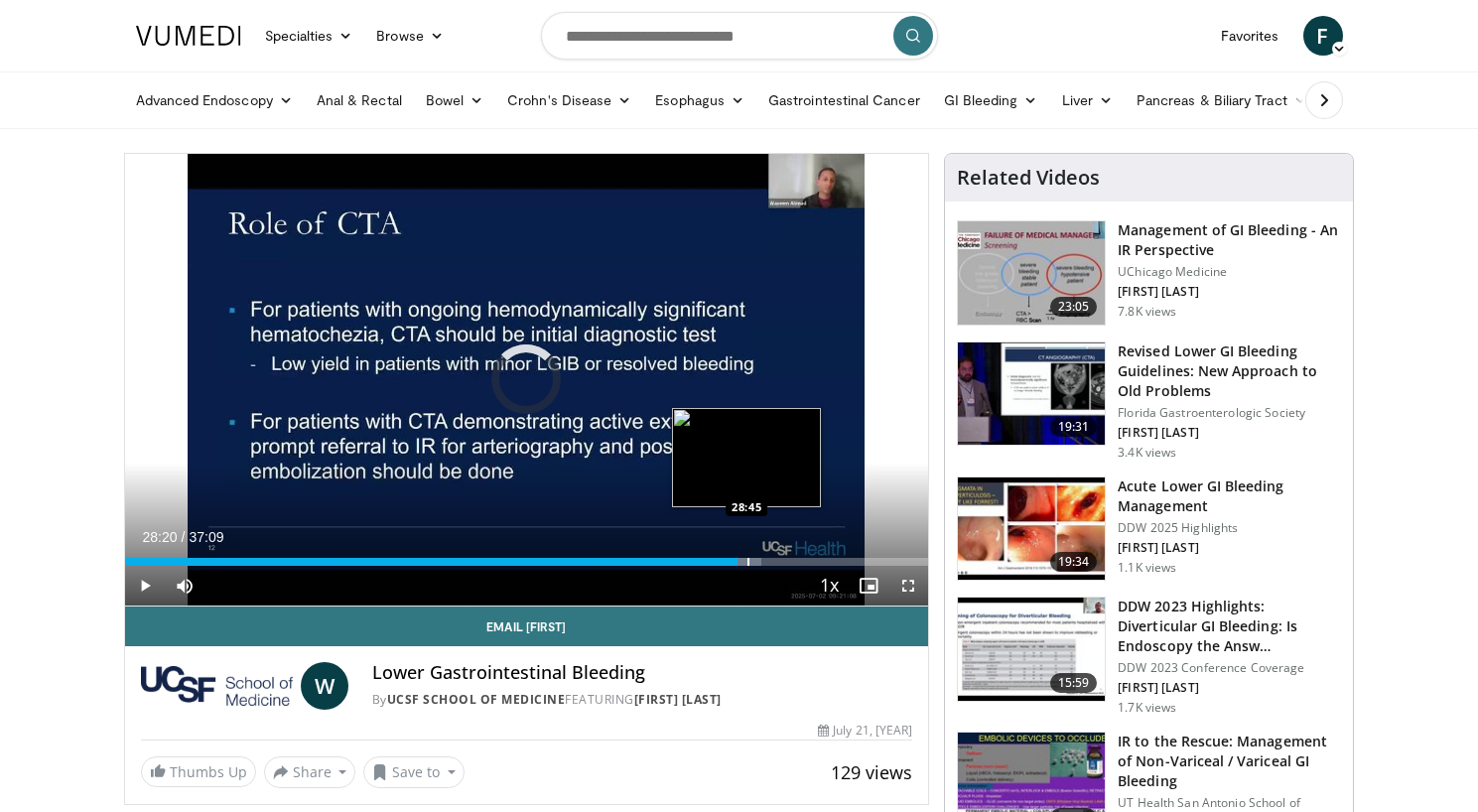 click at bounding box center [748, 562] 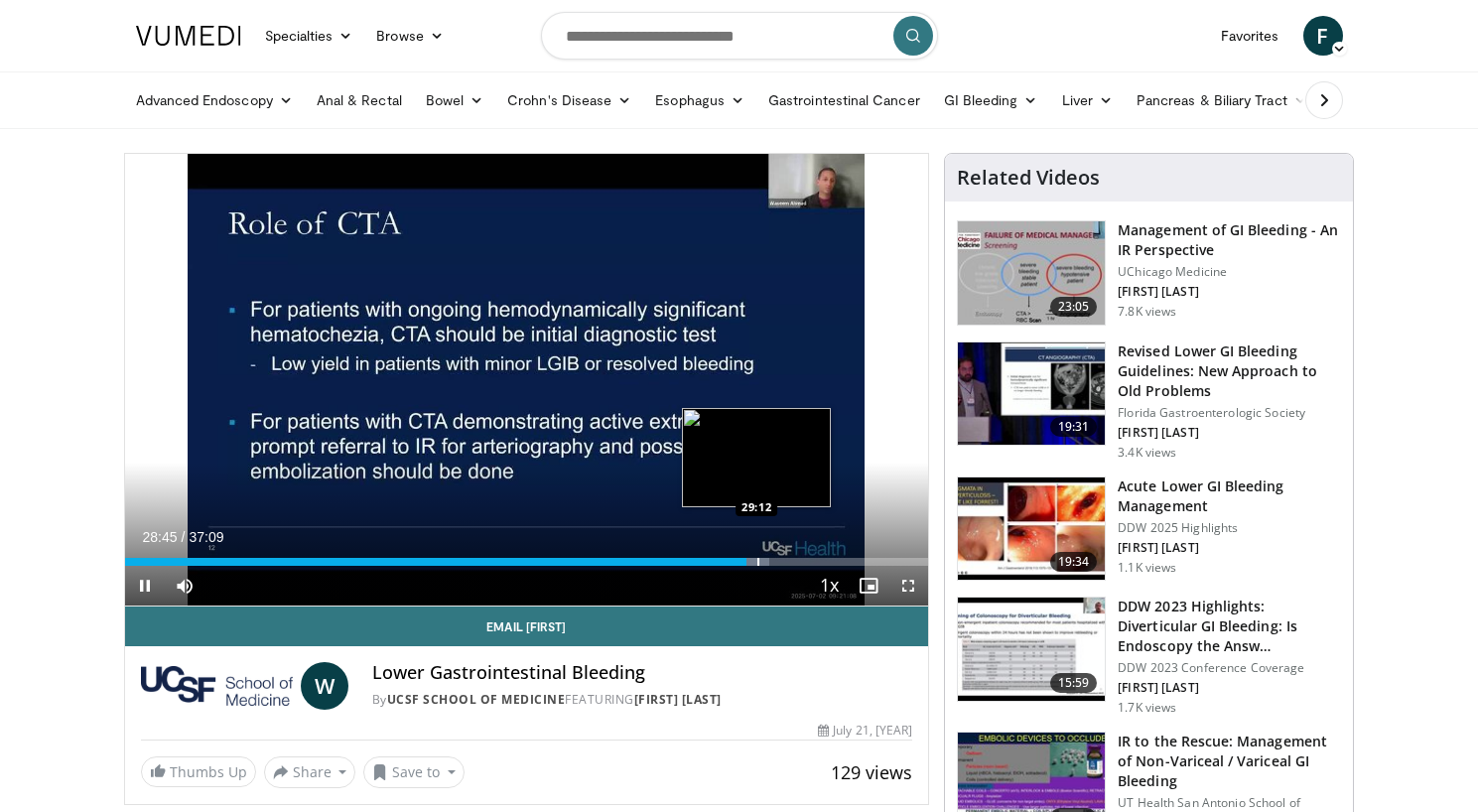 click at bounding box center [758, 562] 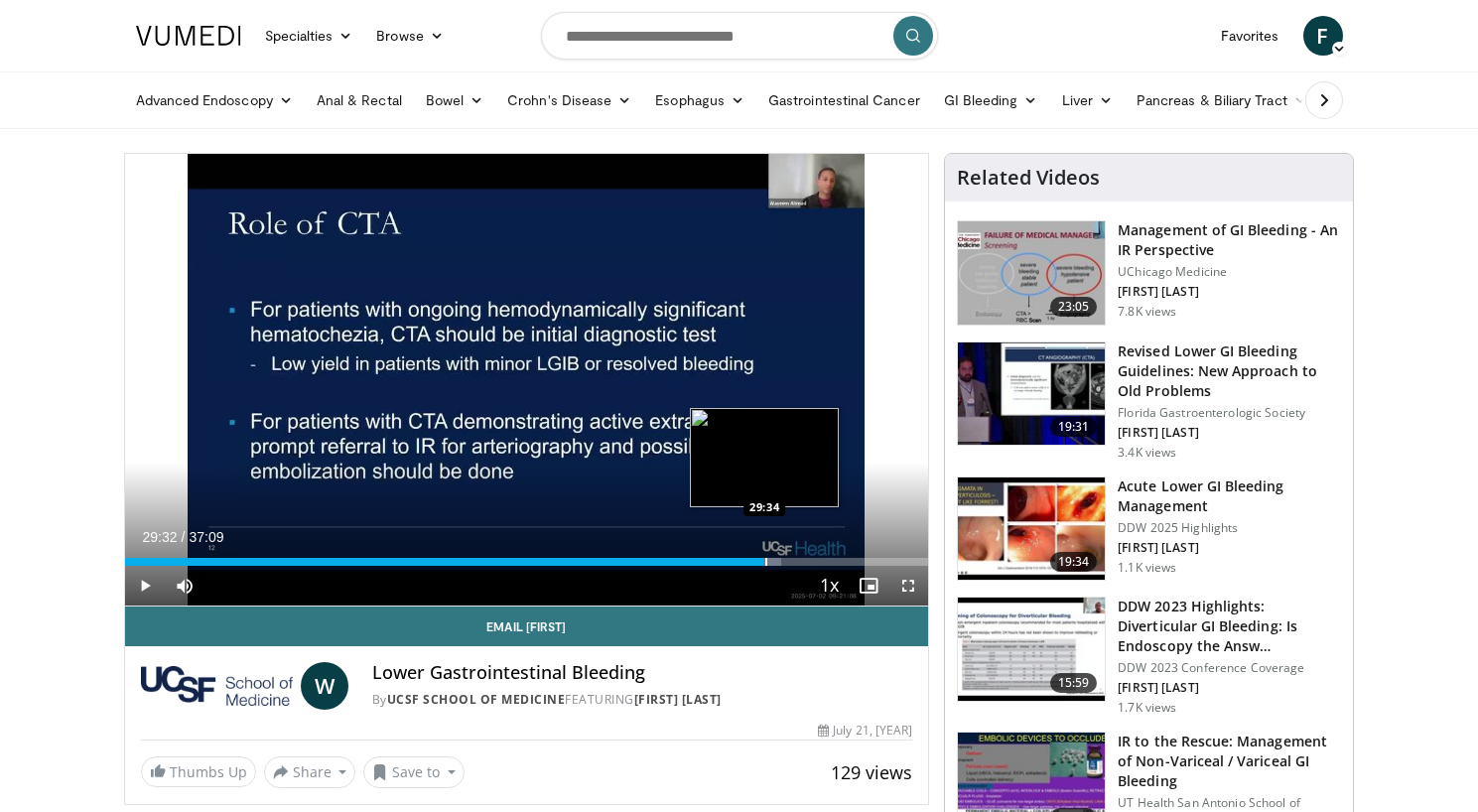 click at bounding box center (766, 562) 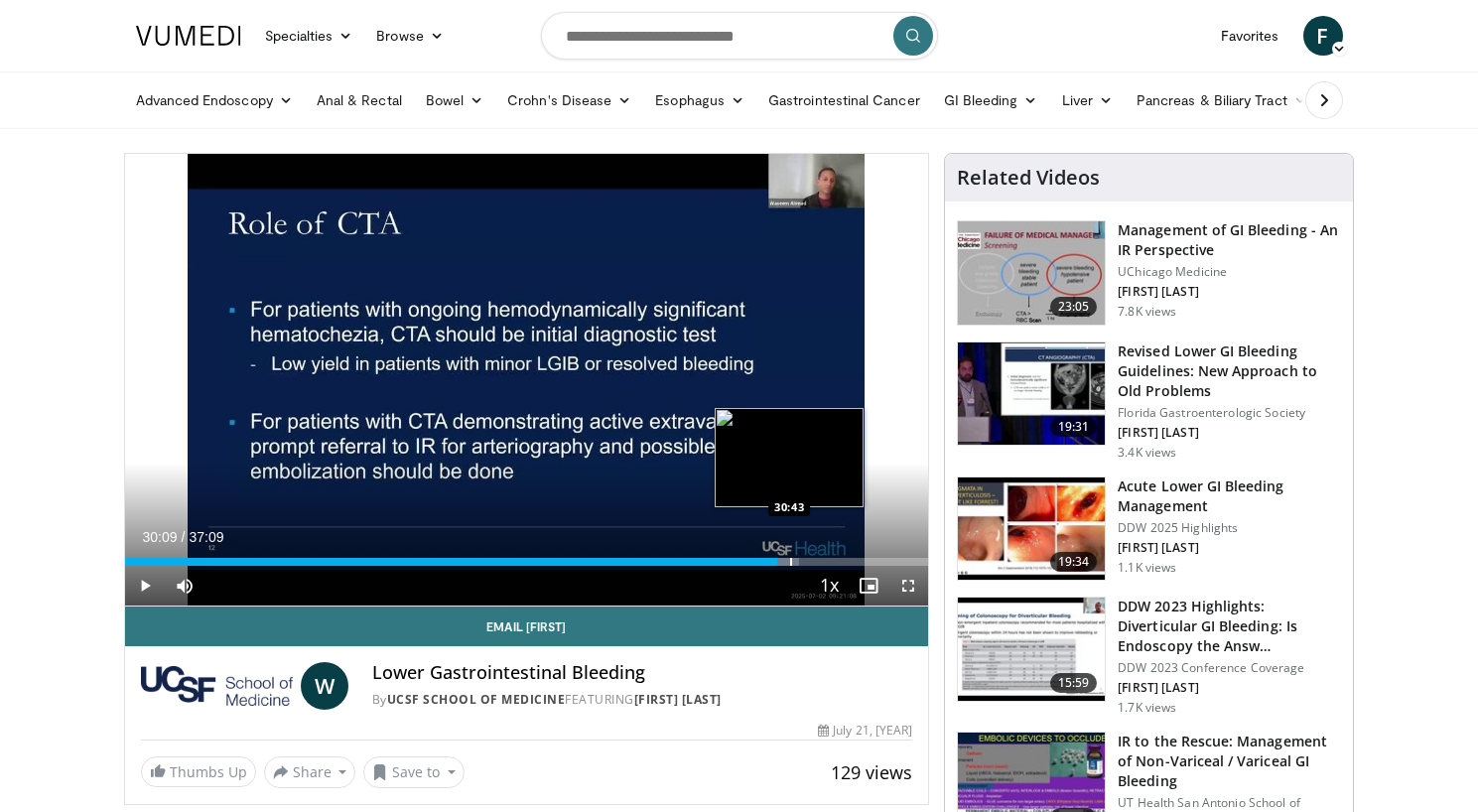 click at bounding box center [791, 562] 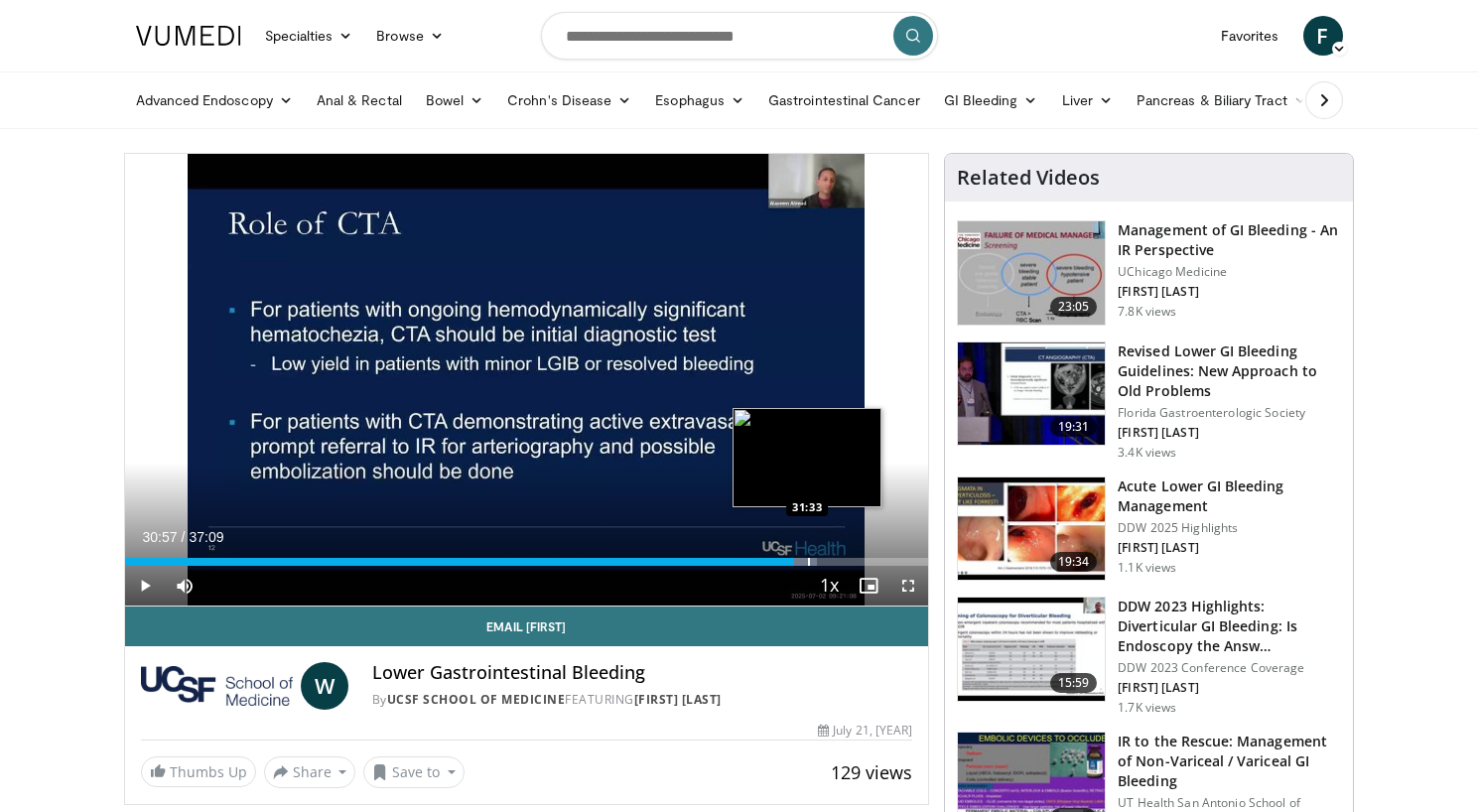 click on "Loaded :  86.14% 30:57 31:33" at bounding box center [527, 556] 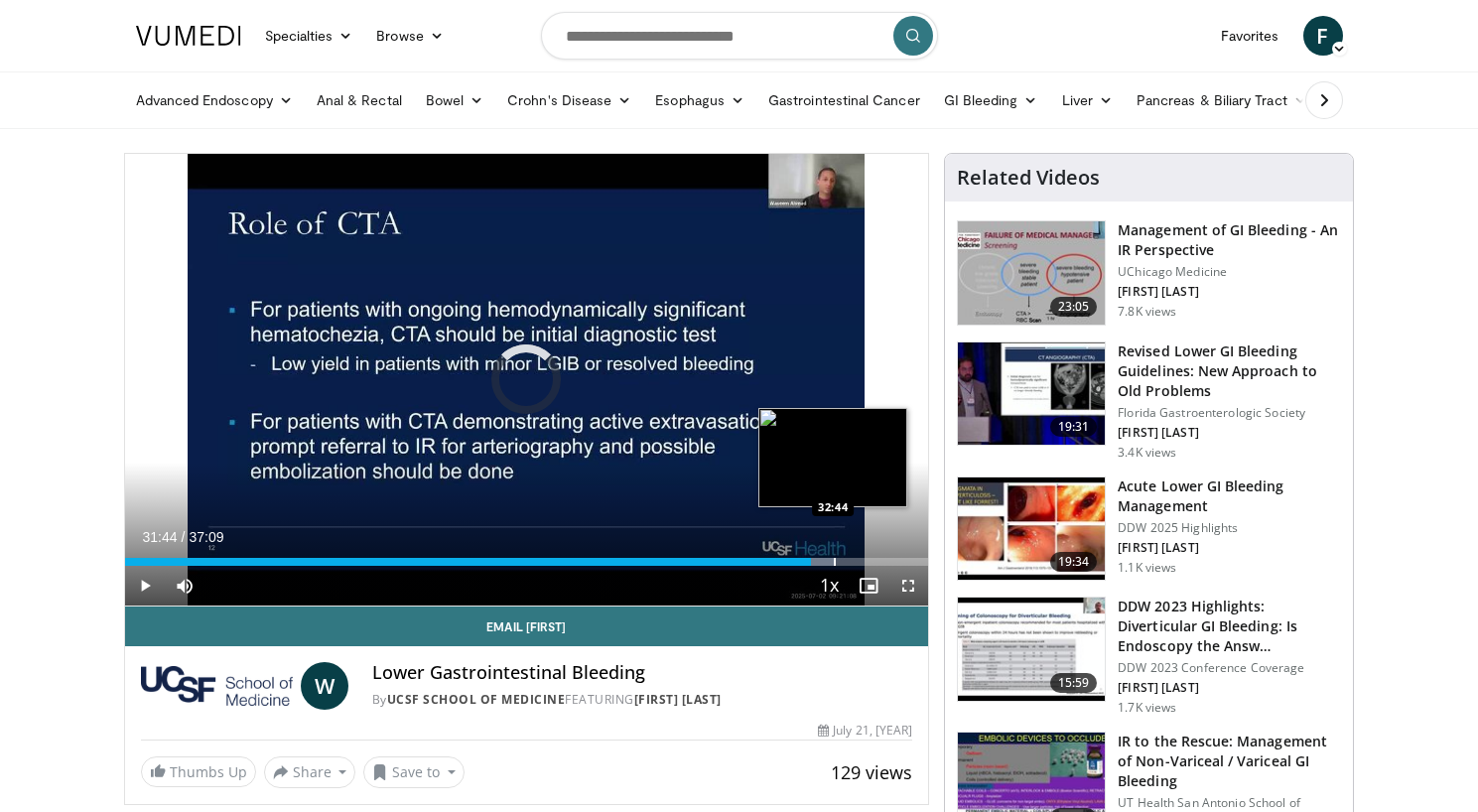 click on "Loaded :  88.24% 31:44 32:44" at bounding box center [527, 556] 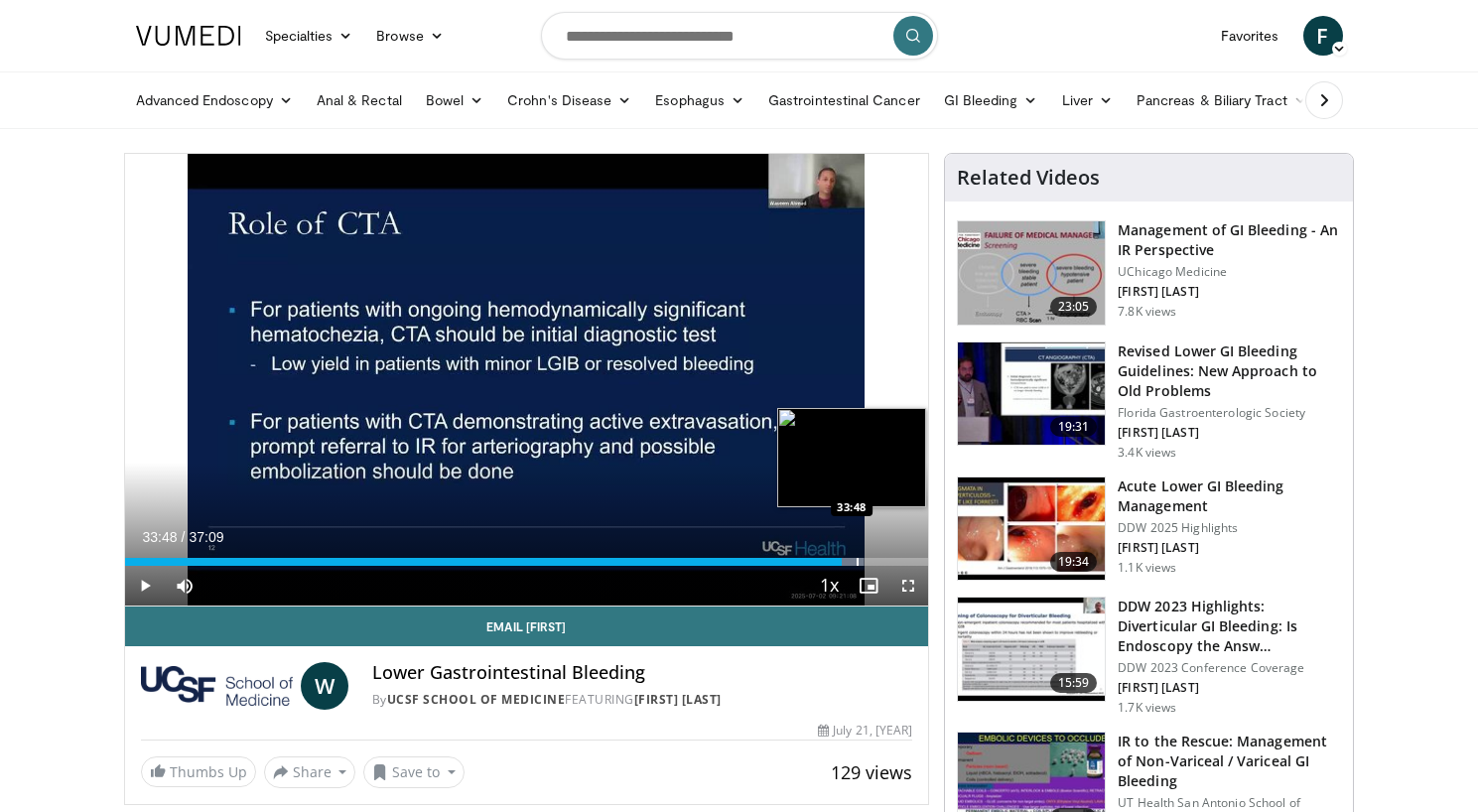 click on "Loaded :  91.97% 33:48 33:48" at bounding box center (527, 556) 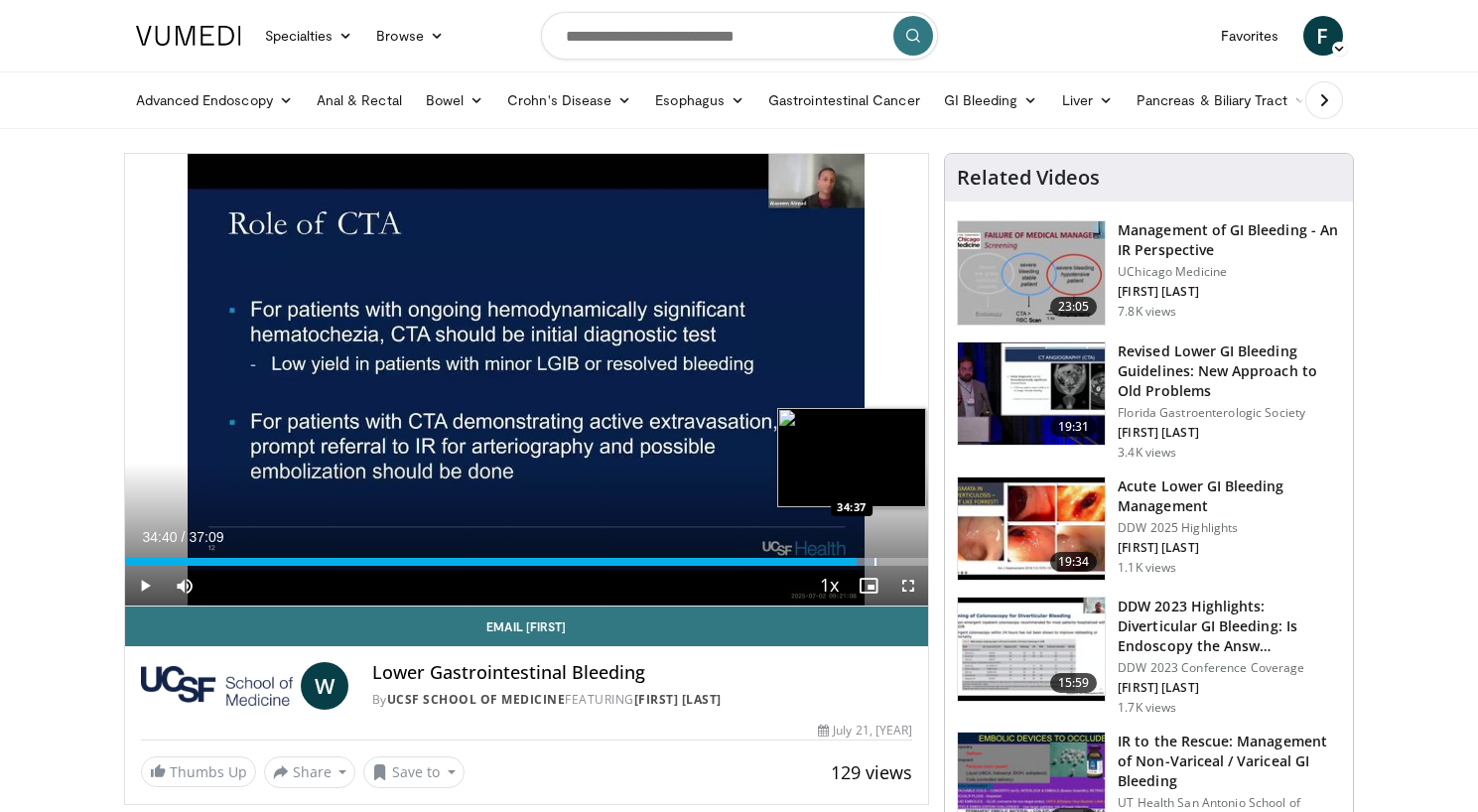 click at bounding box center [875, 562] 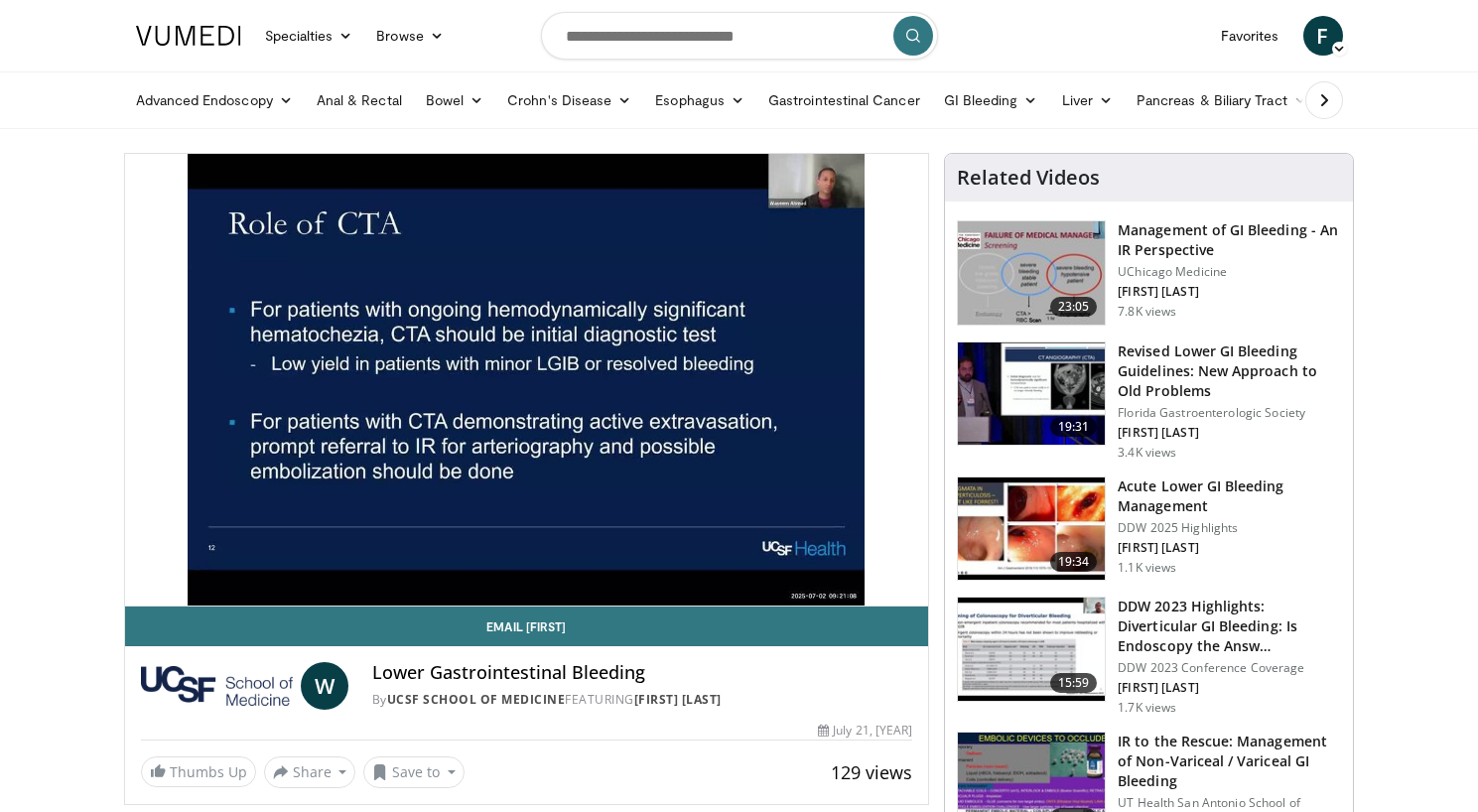 click on "Acute Lower GI Bleeding Management" at bounding box center [1229, 496] 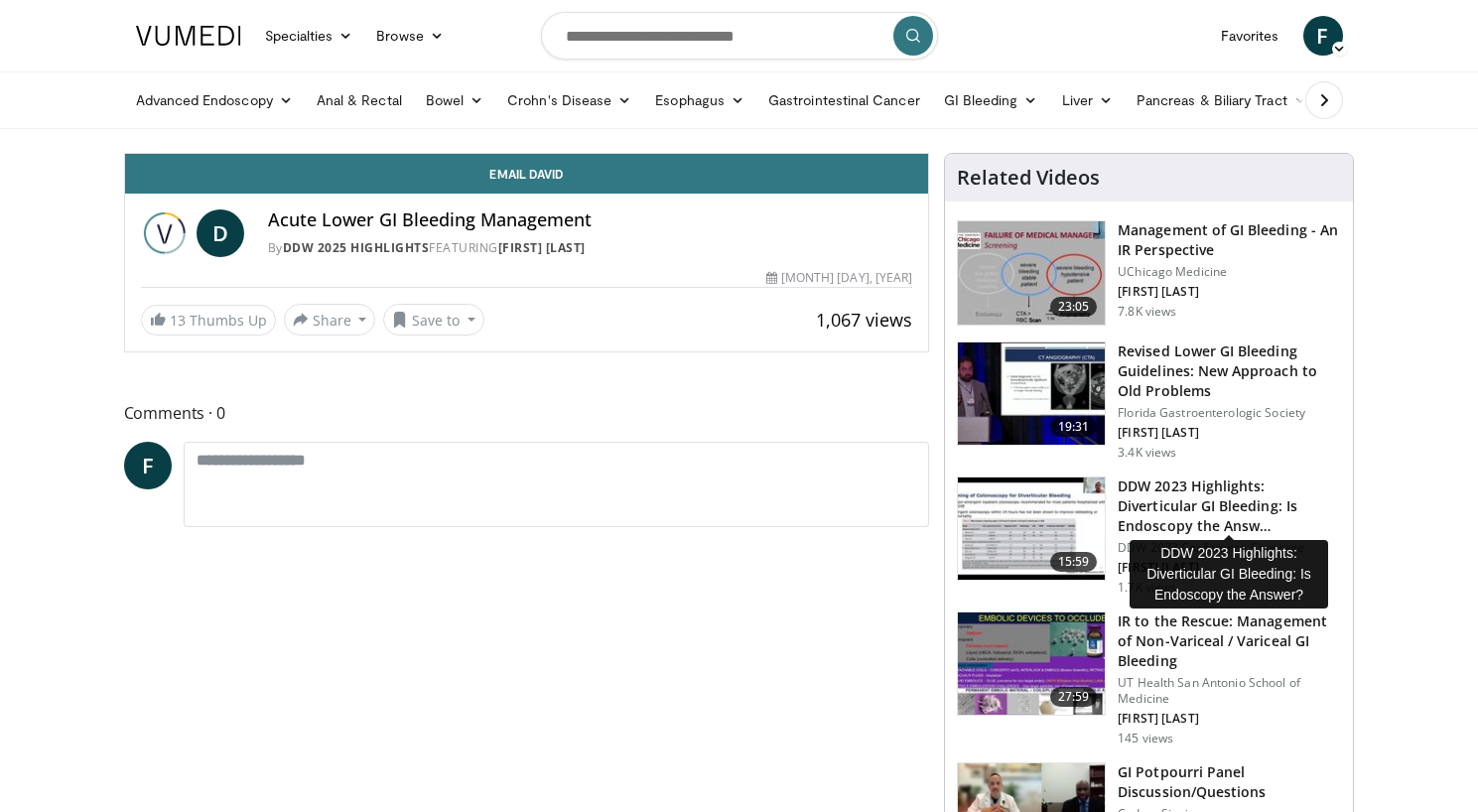 scroll, scrollTop: 0, scrollLeft: 0, axis: both 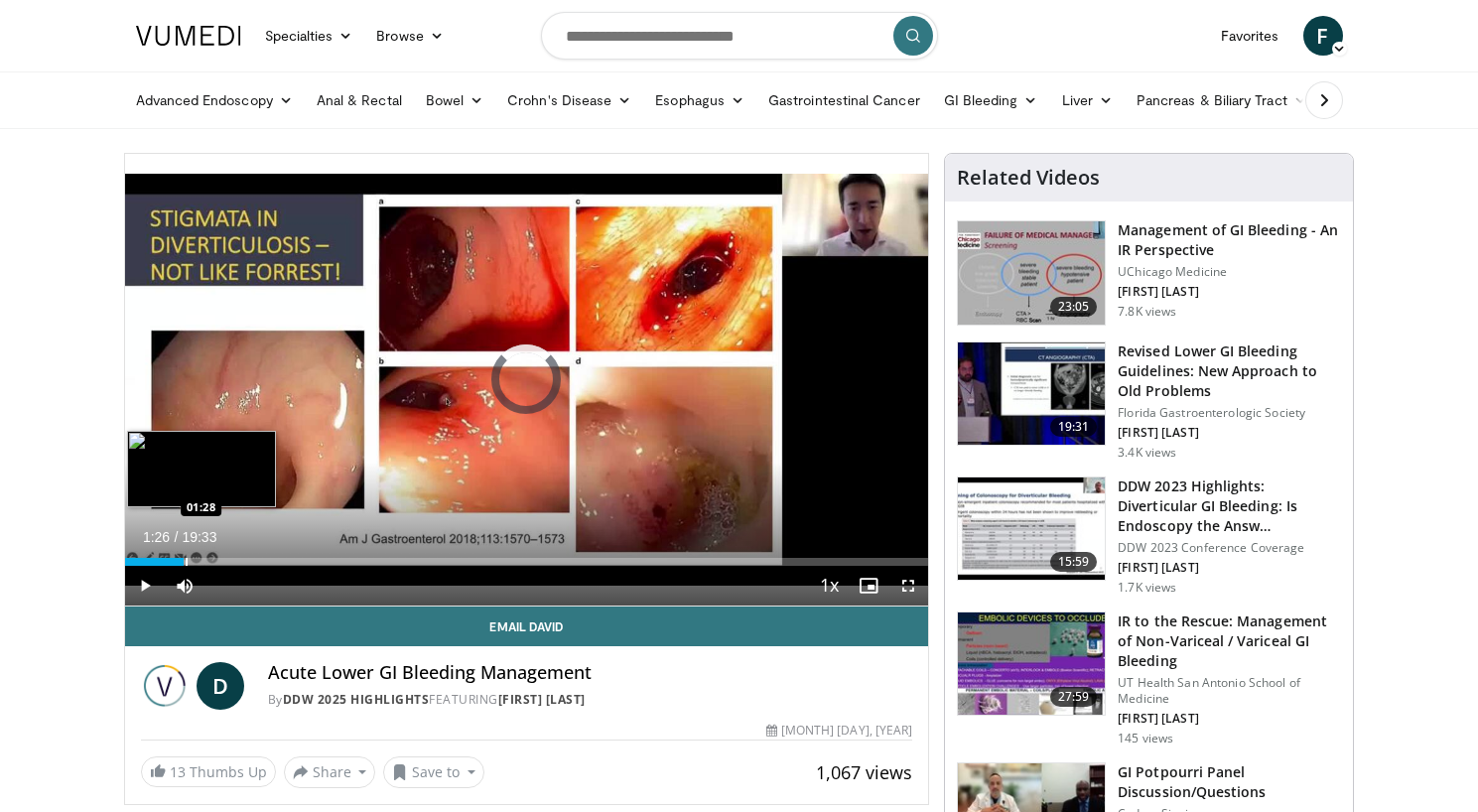 click at bounding box center (187, 562) 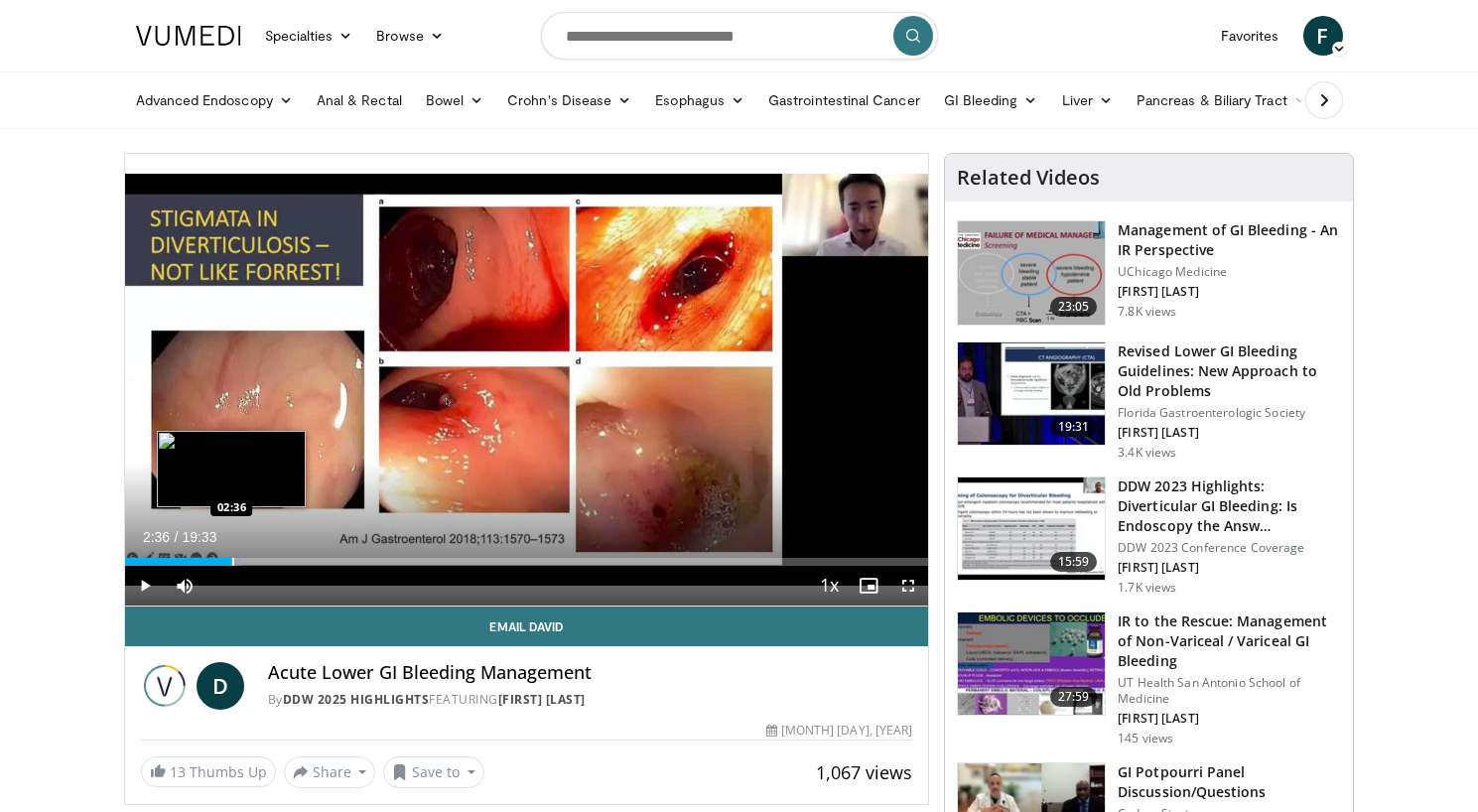 drag, startPoint x: 203, startPoint y: 565, endPoint x: 232, endPoint y: 557, distance: 30.083218 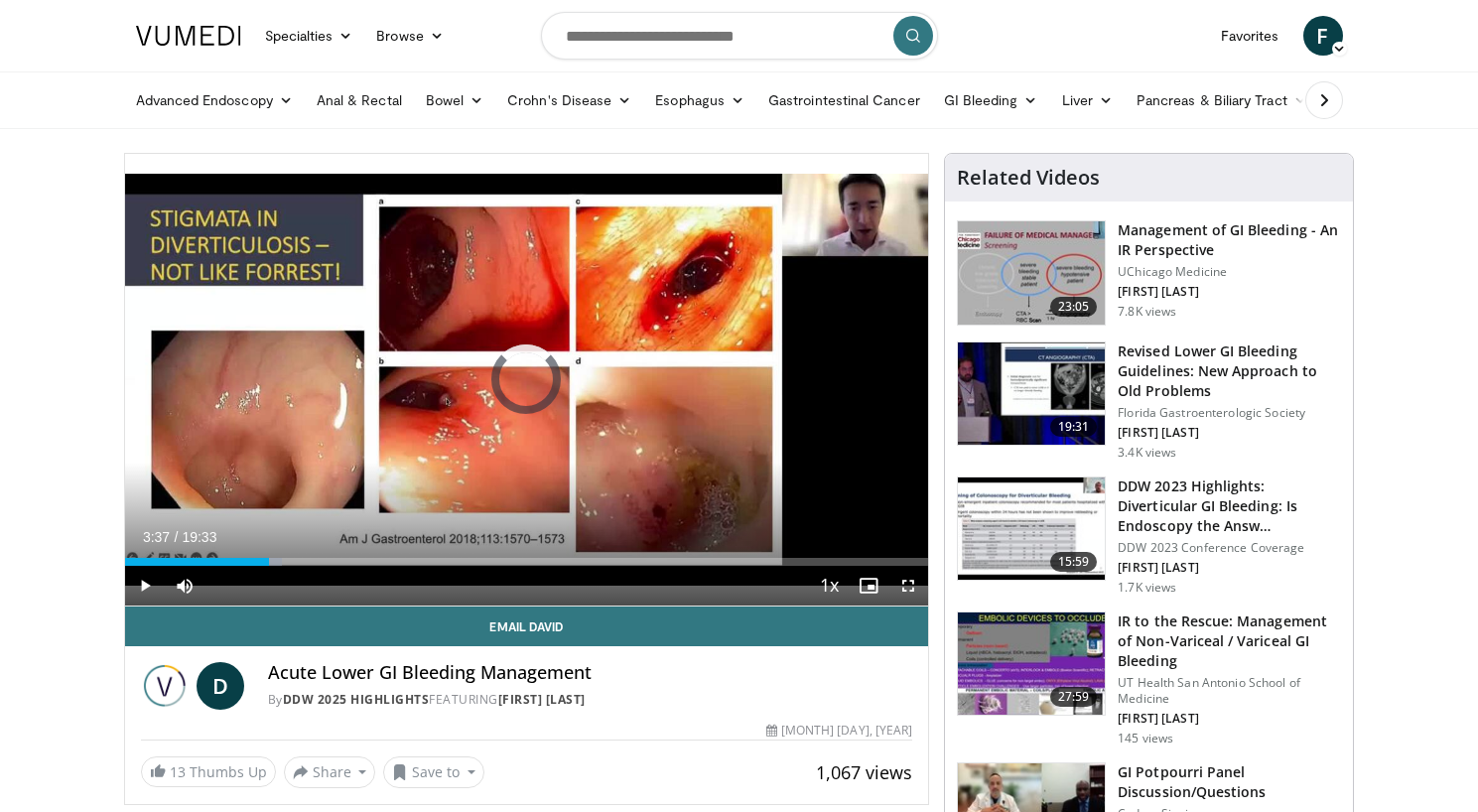 drag, startPoint x: 262, startPoint y: 563, endPoint x: 300, endPoint y: 561, distance: 38.052595 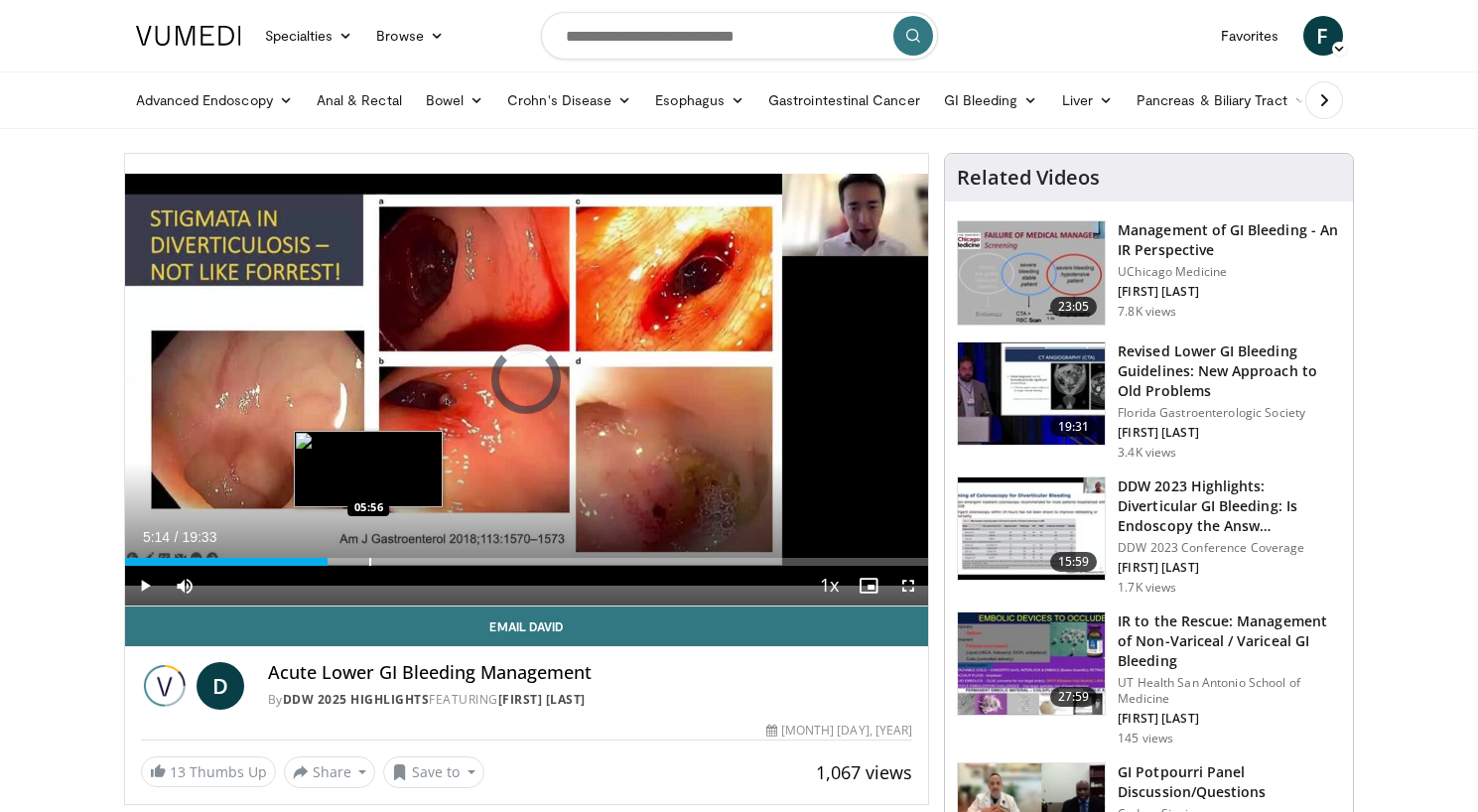 drag, startPoint x: 327, startPoint y: 561, endPoint x: 368, endPoint y: 557, distance: 41.19466 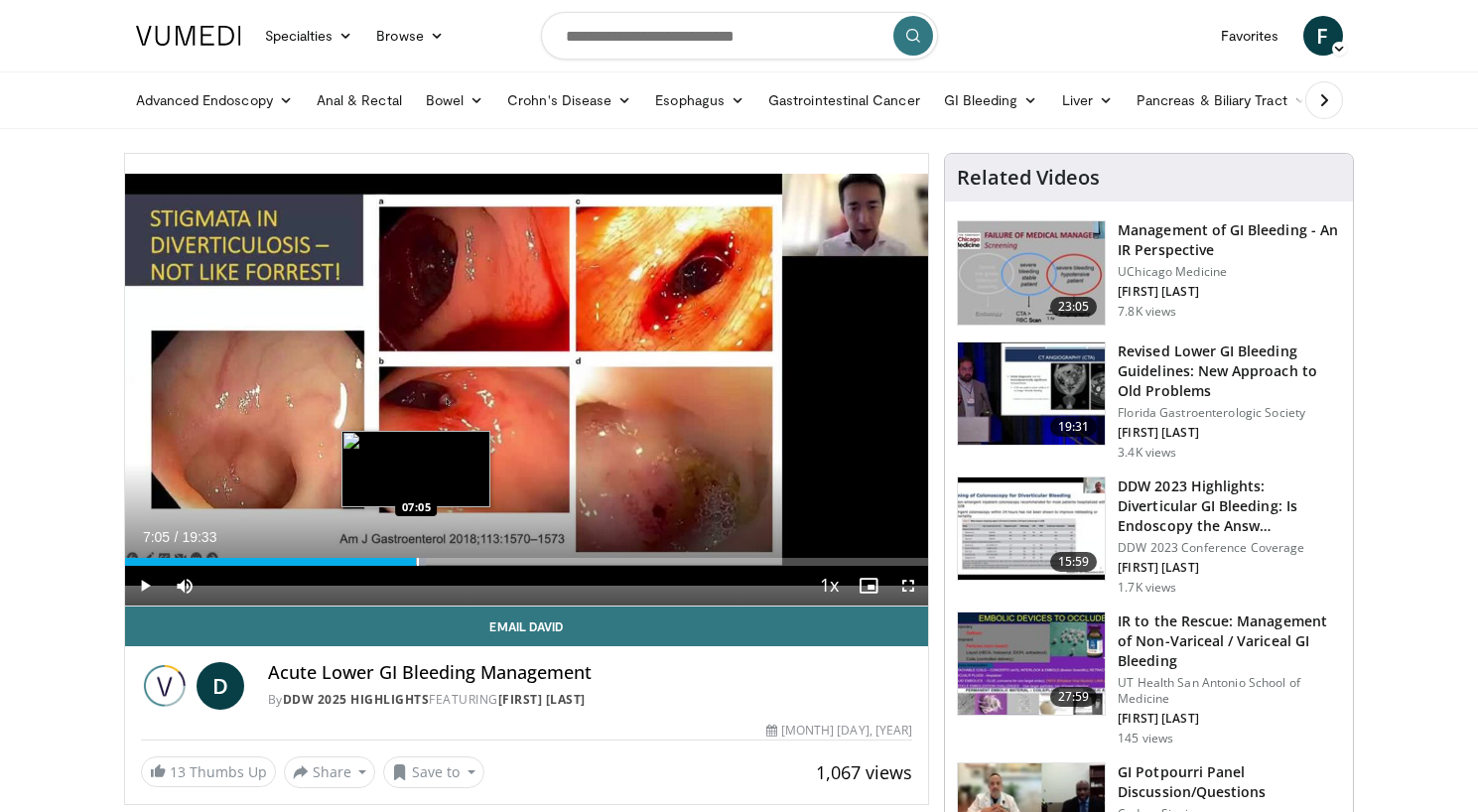 drag, startPoint x: 381, startPoint y: 560, endPoint x: 416, endPoint y: 556, distance: 35.22783 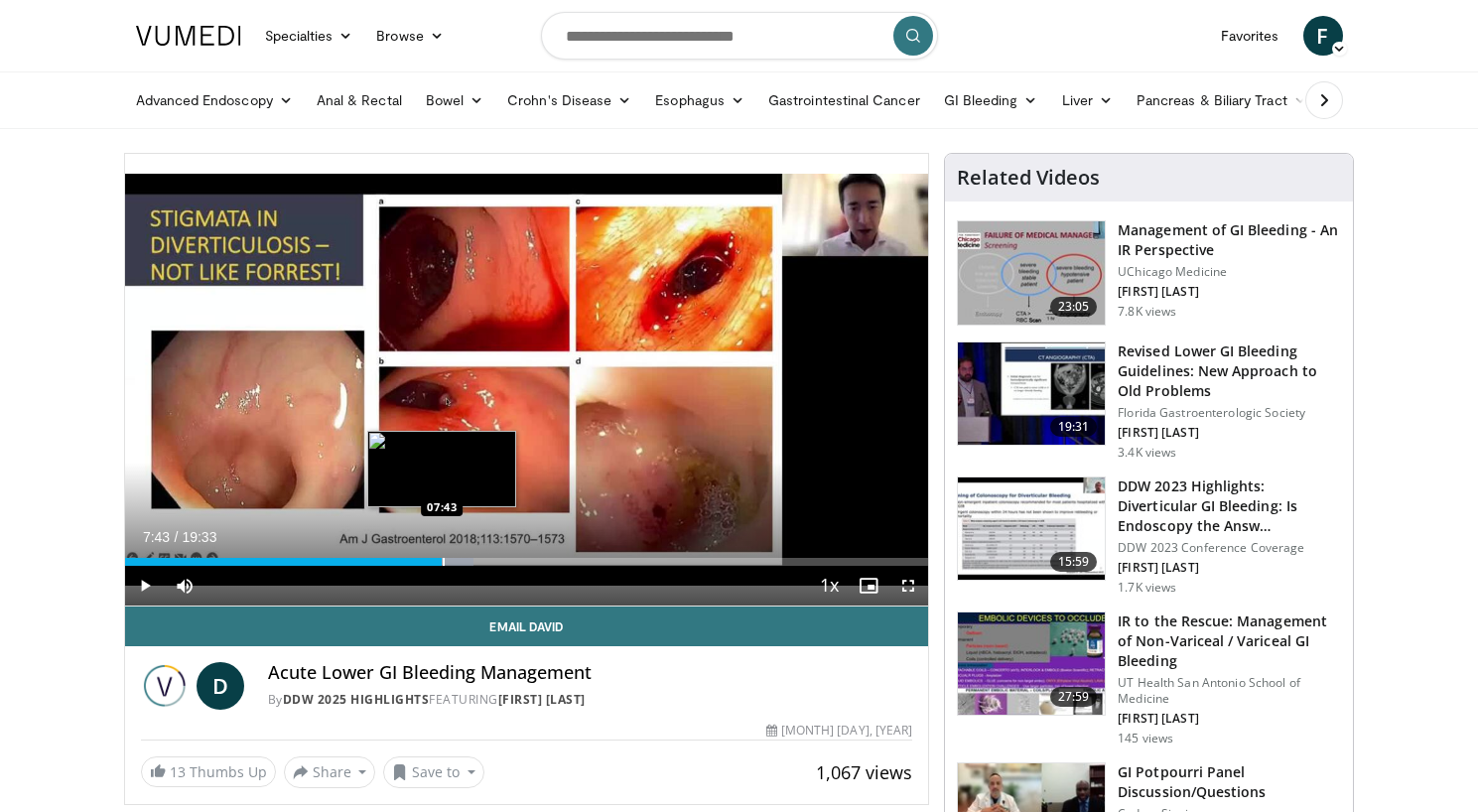drag, startPoint x: 429, startPoint y: 562, endPoint x: 442, endPoint y: 561, distance: 13.038405 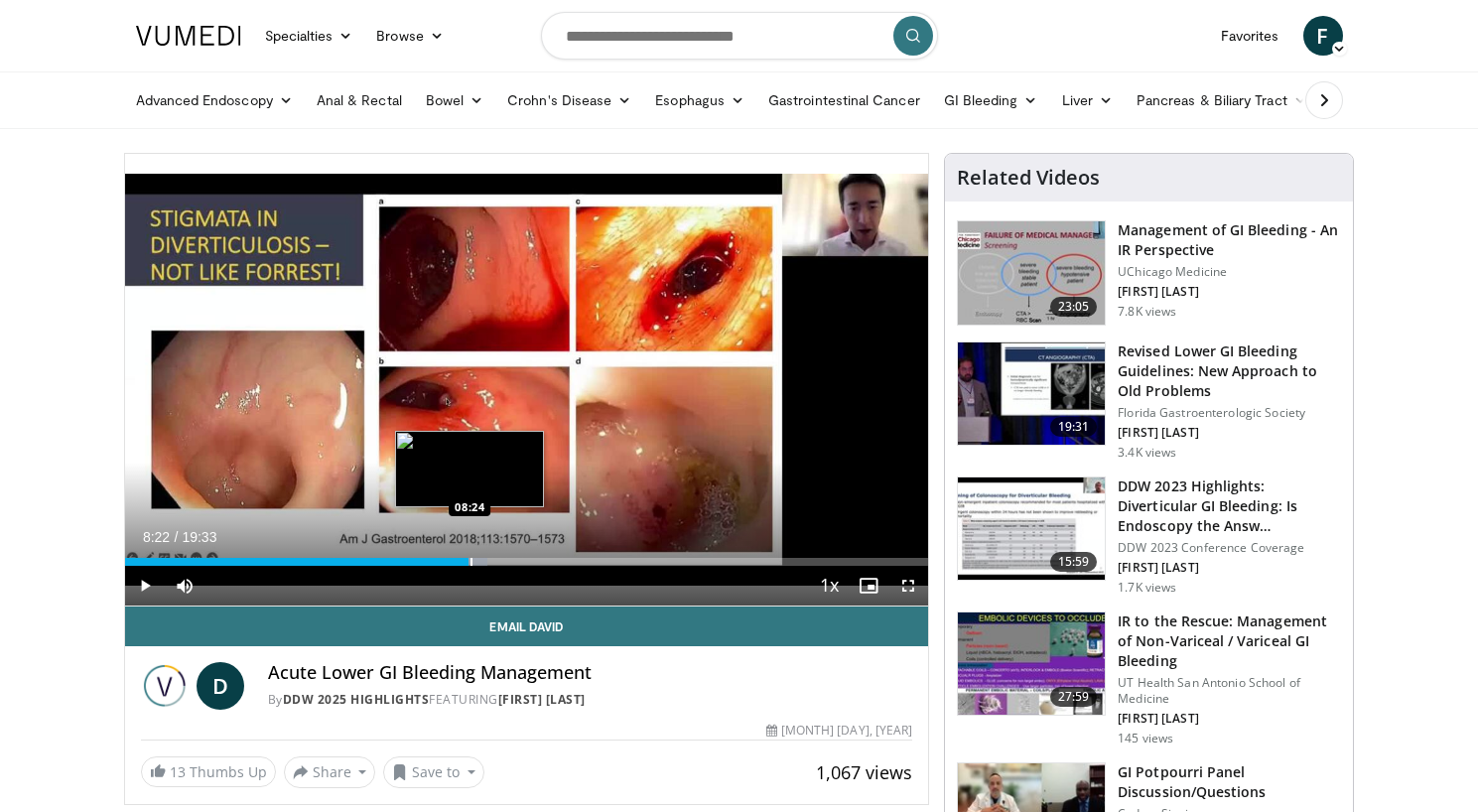 click at bounding box center (471, 562) 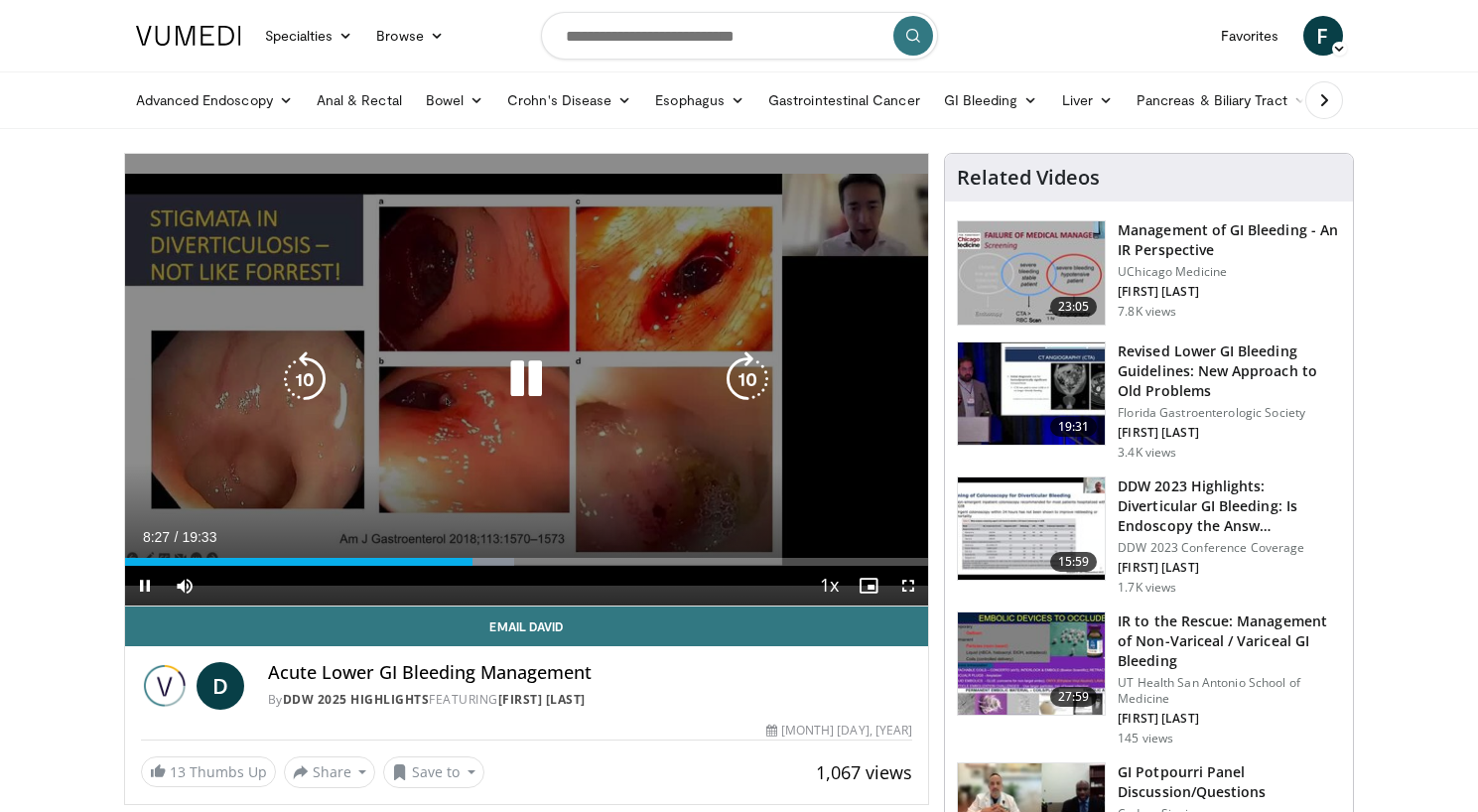 click on "10 seconds
Tap to unmute" at bounding box center (527, 379) 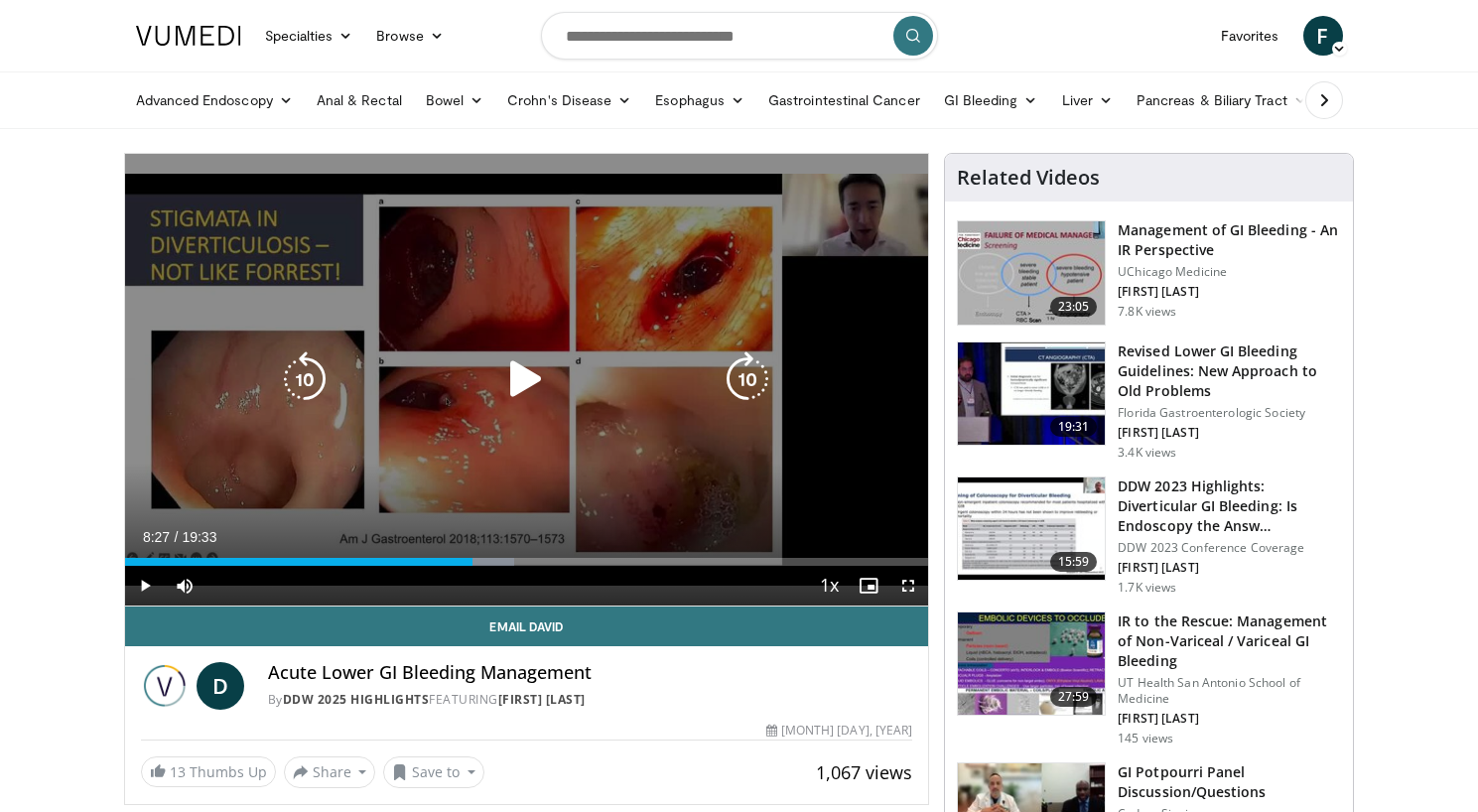 click at bounding box center [526, 379] 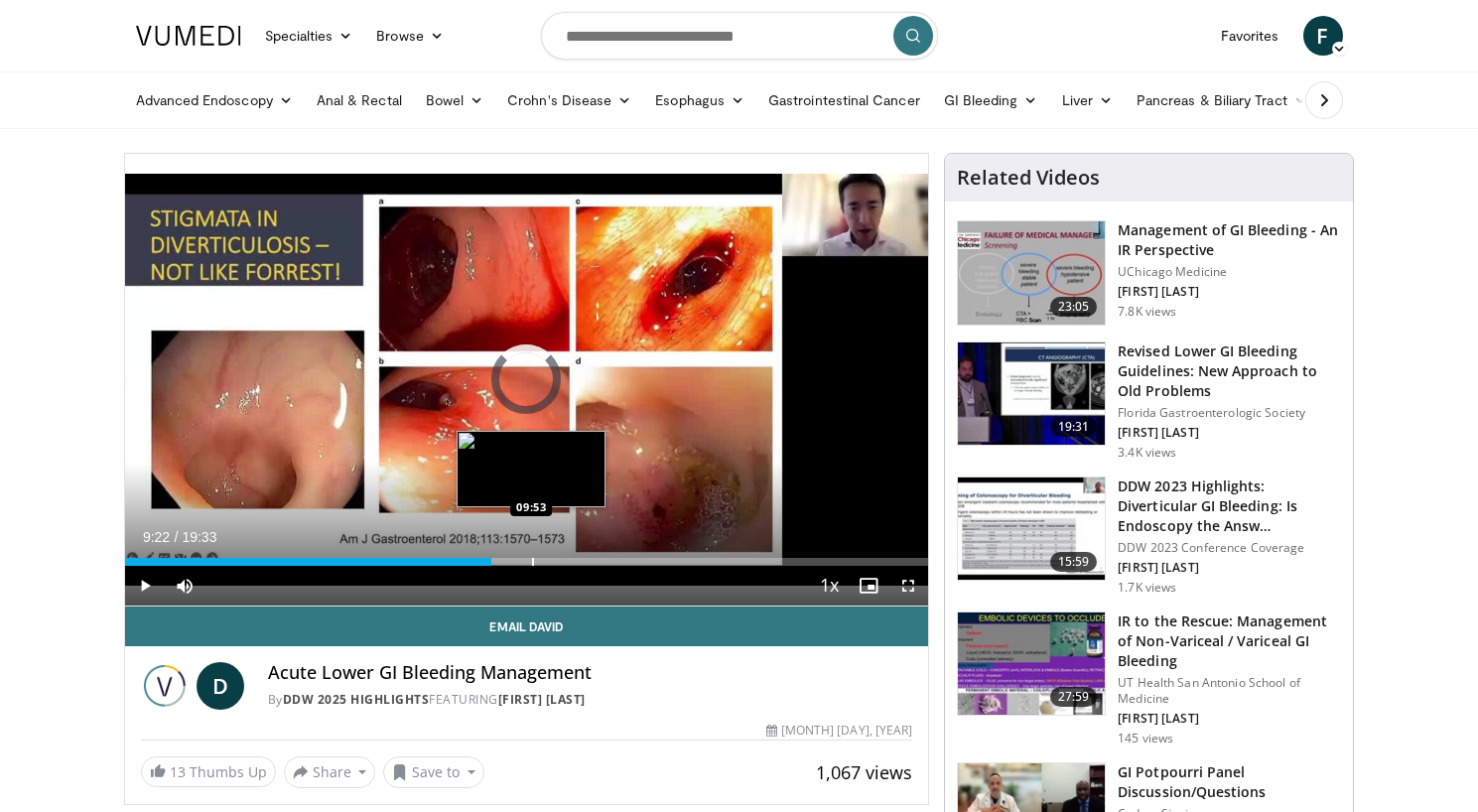drag, startPoint x: 479, startPoint y: 559, endPoint x: 531, endPoint y: 558, distance: 52.009614 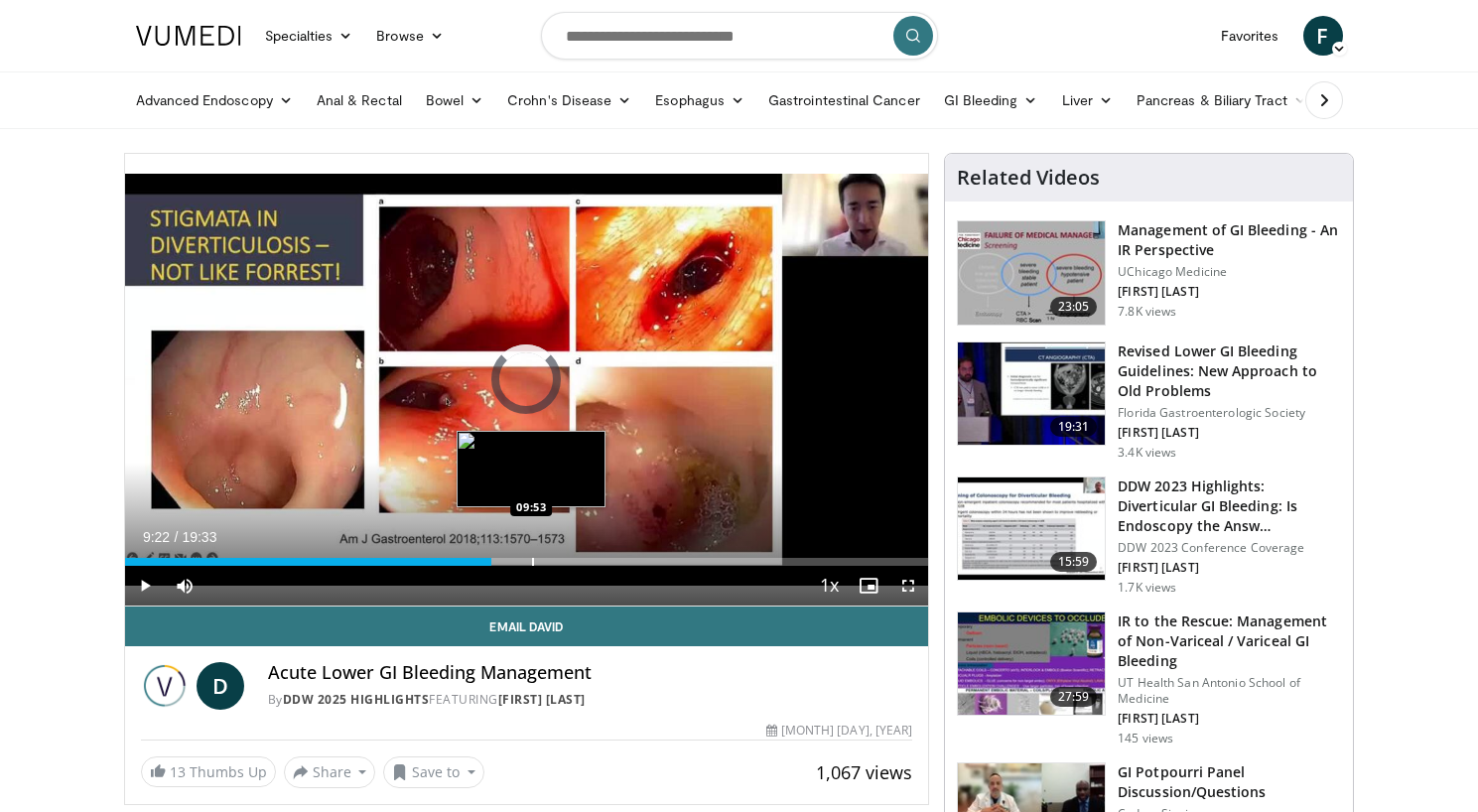 click at bounding box center [533, 562] 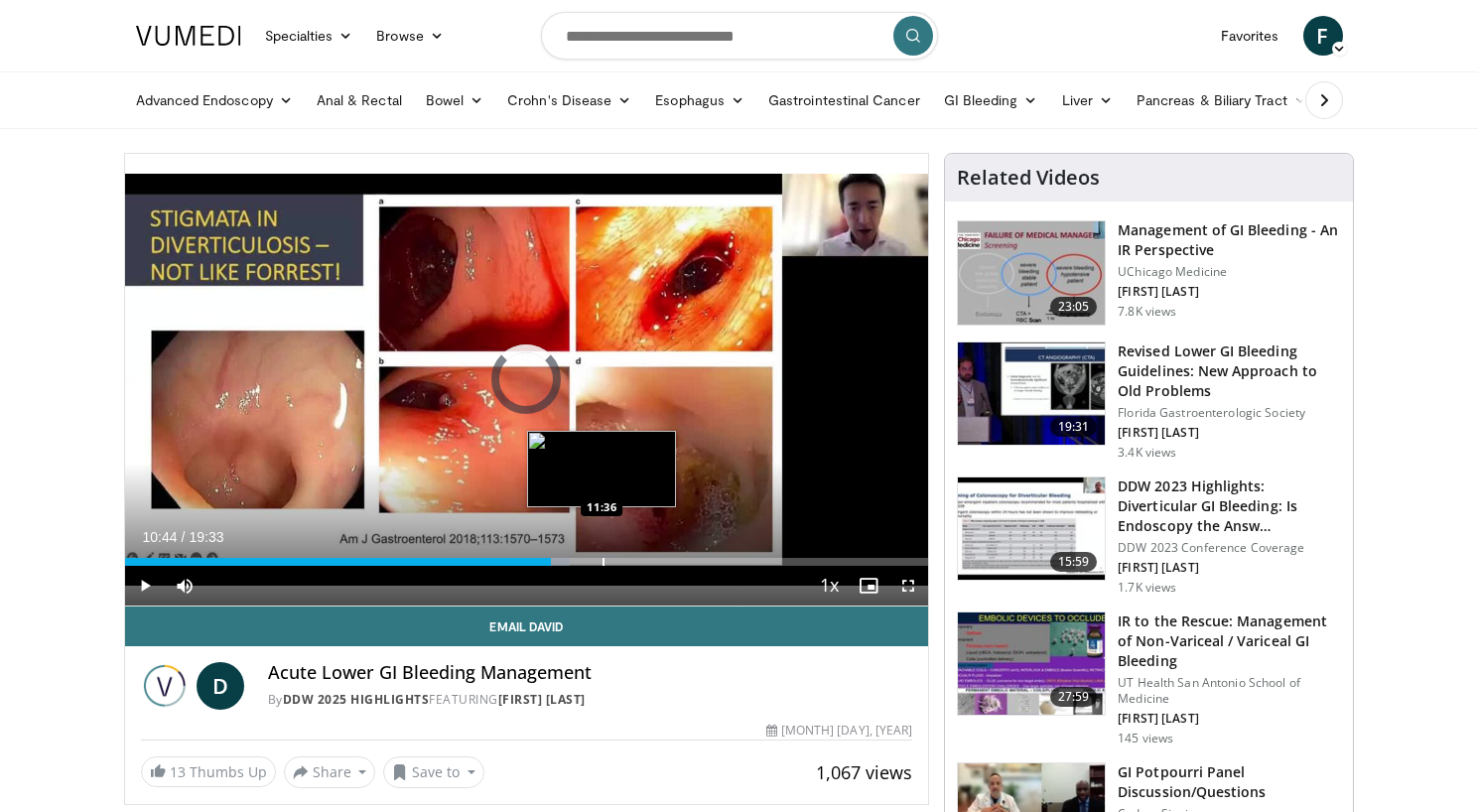 drag, startPoint x: 543, startPoint y: 559, endPoint x: 602, endPoint y: 558, distance: 59.008474 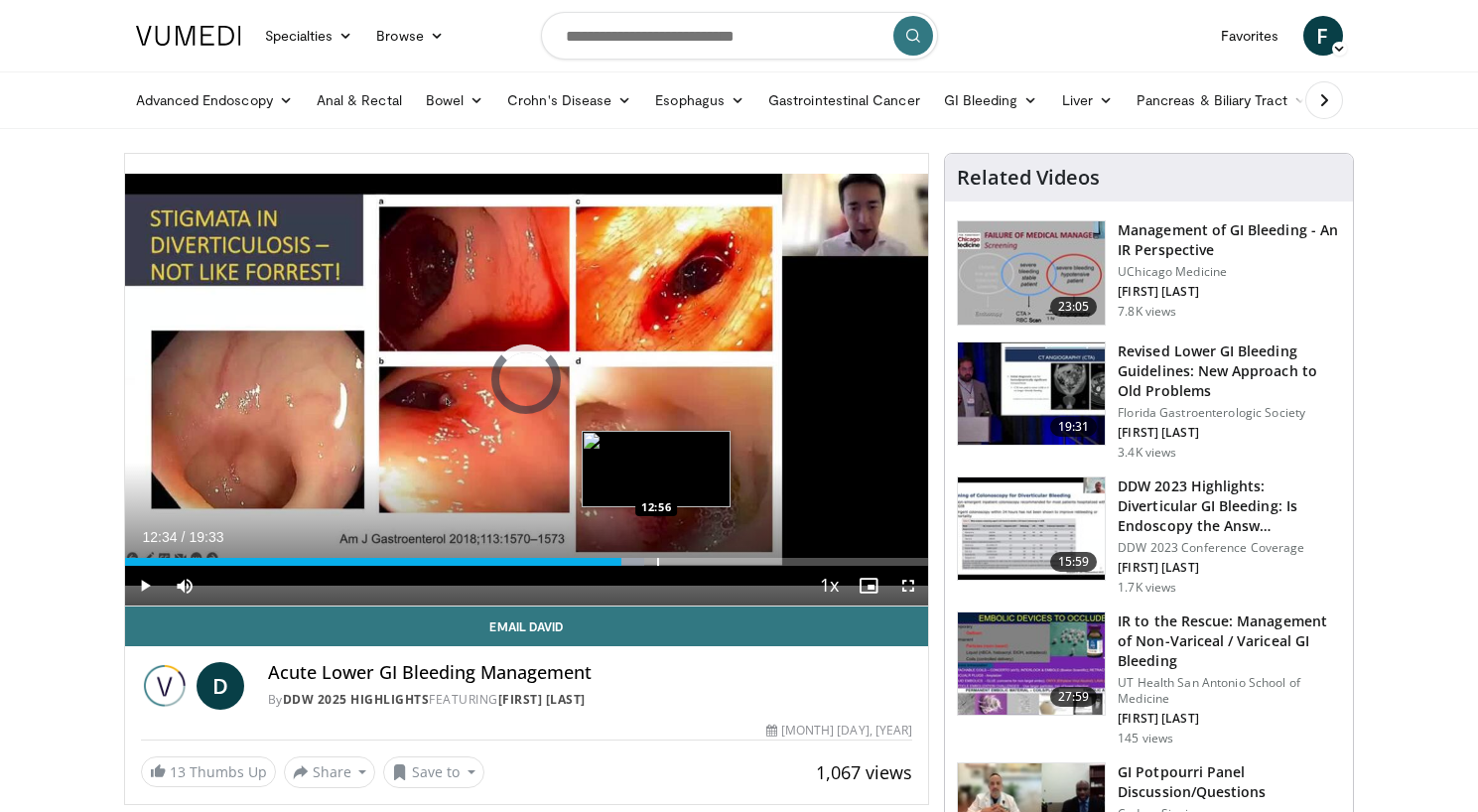 drag, startPoint x: 606, startPoint y: 559, endPoint x: 656, endPoint y: 555, distance: 50.159745 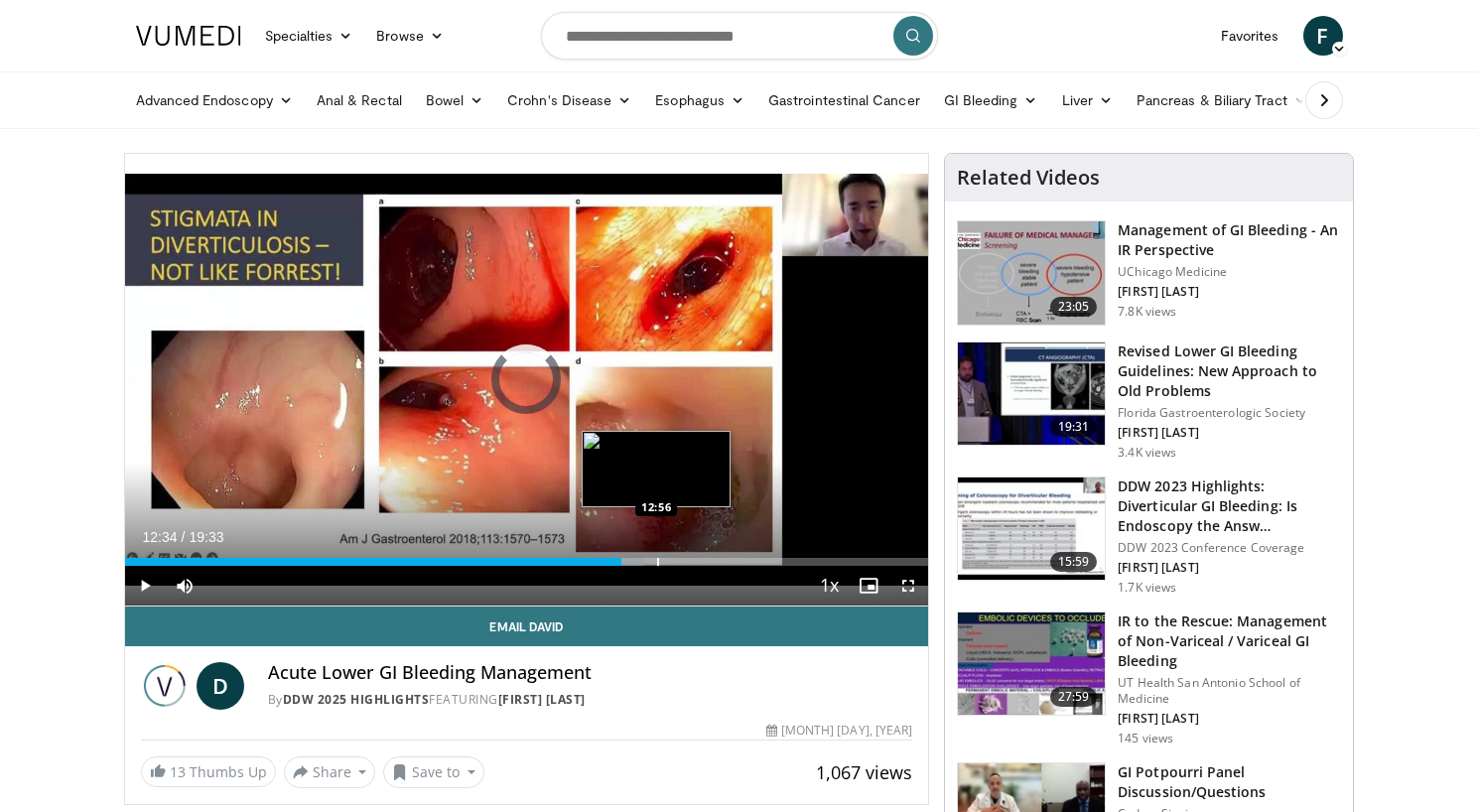 click on "Loaded :  64.66% 12:53 12:56" at bounding box center [527, 556] 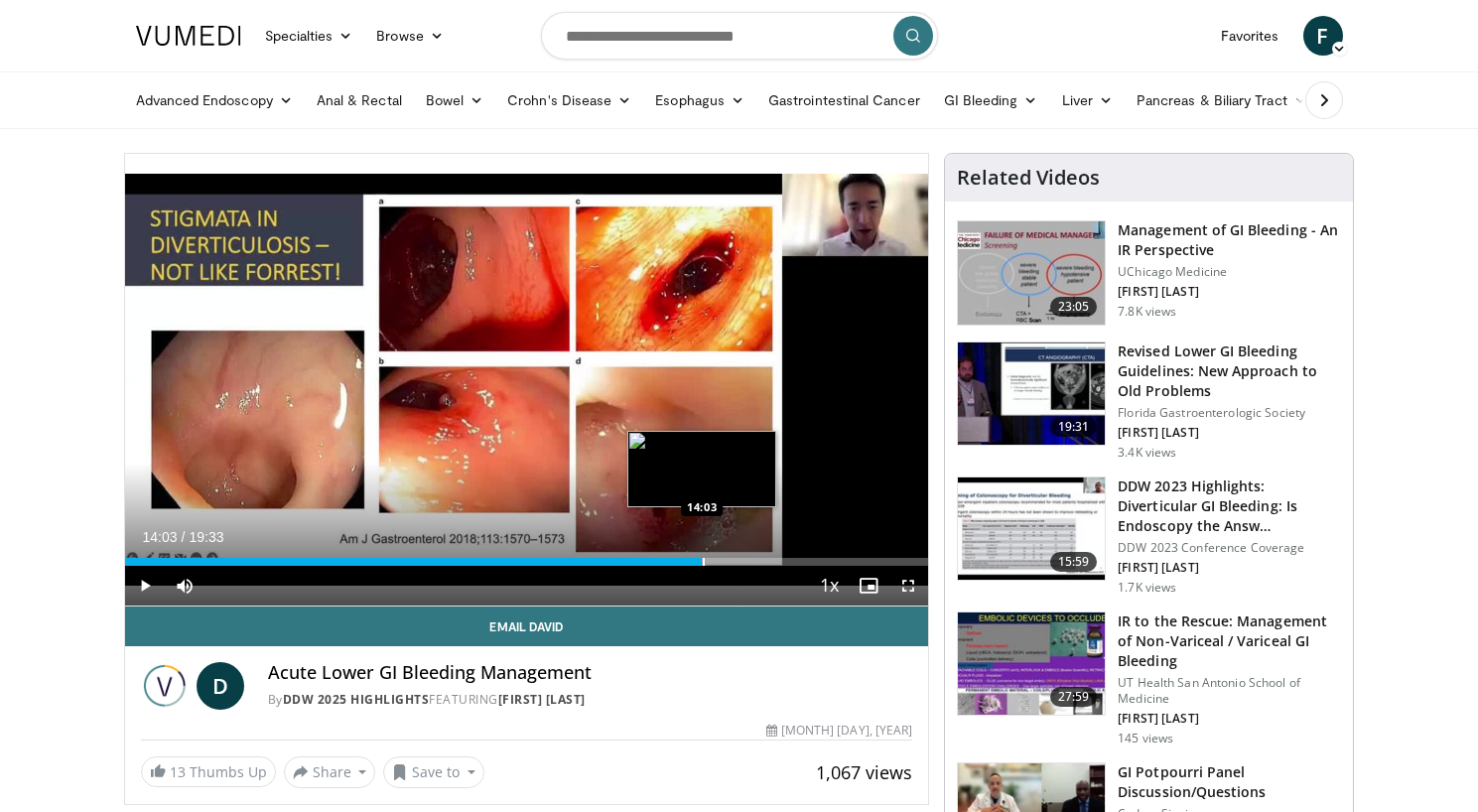 drag, startPoint x: 656, startPoint y: 561, endPoint x: 702, endPoint y: 557, distance: 46.173586 